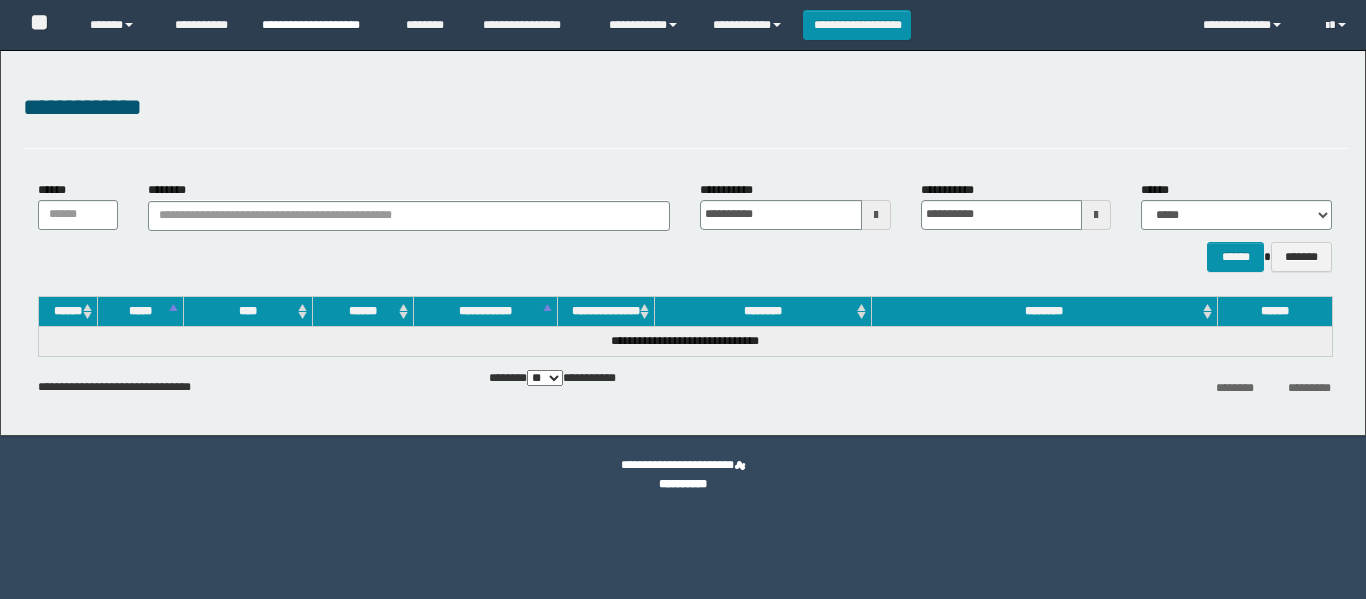 scroll, scrollTop: 0, scrollLeft: 0, axis: both 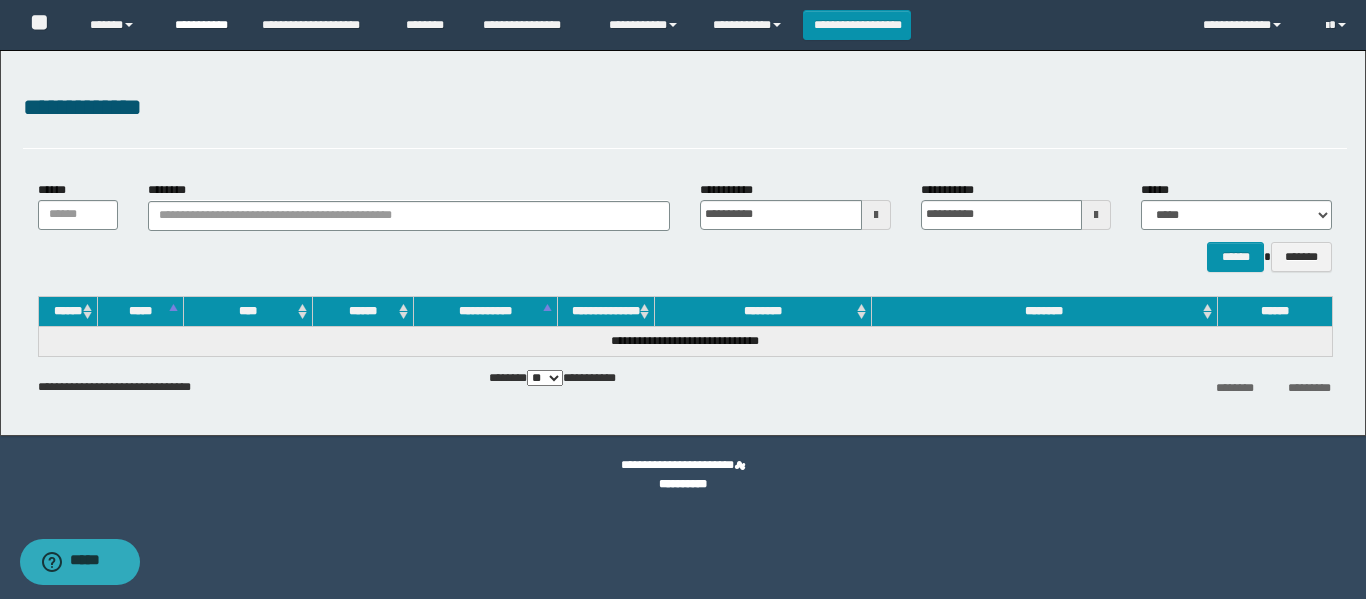 click on "**********" at bounding box center [203, 25] 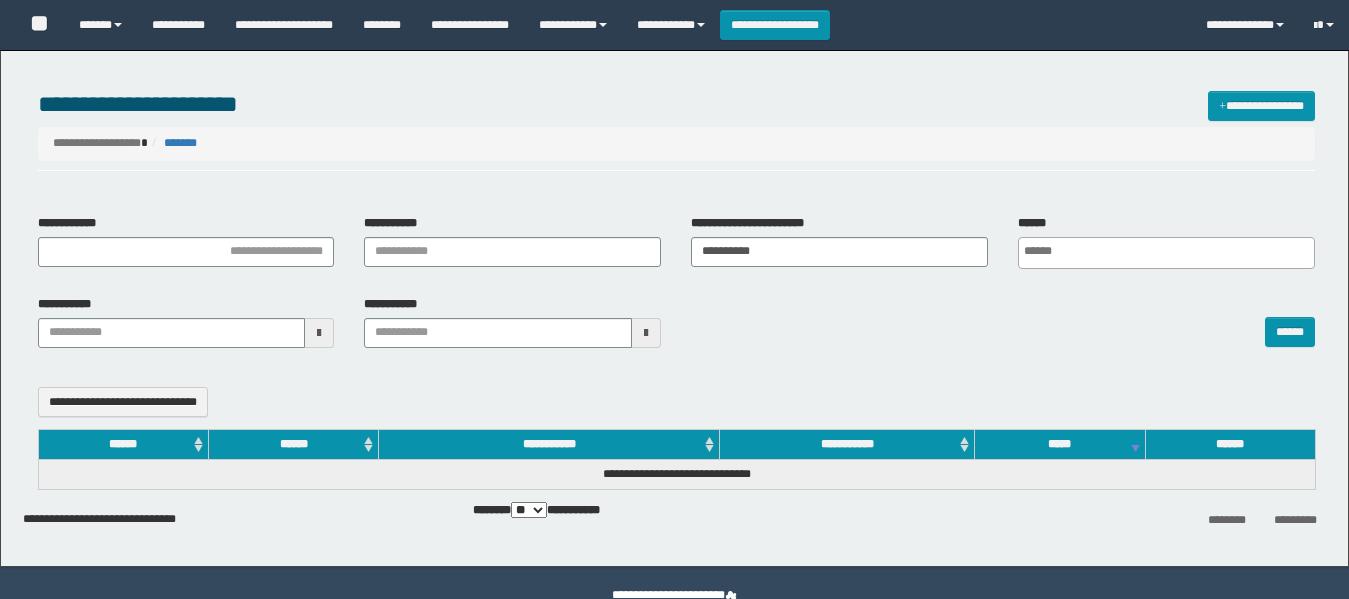 select 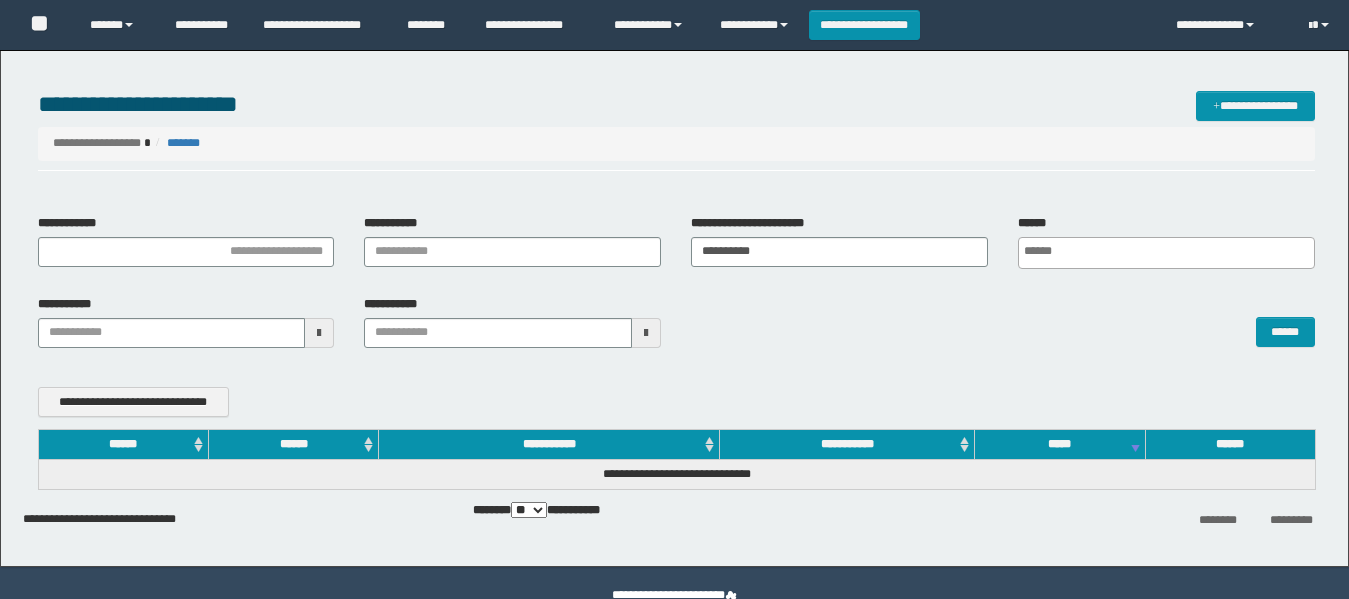scroll, scrollTop: 0, scrollLeft: 0, axis: both 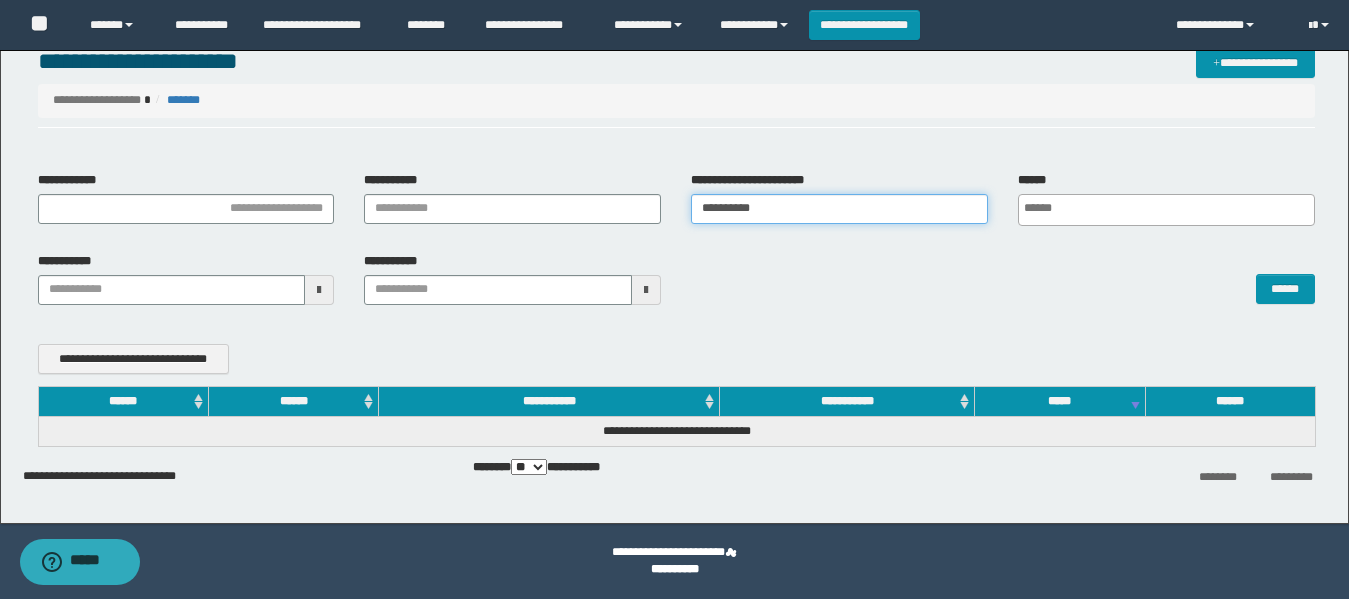 drag, startPoint x: 789, startPoint y: 206, endPoint x: 285, endPoint y: 283, distance: 509.84802 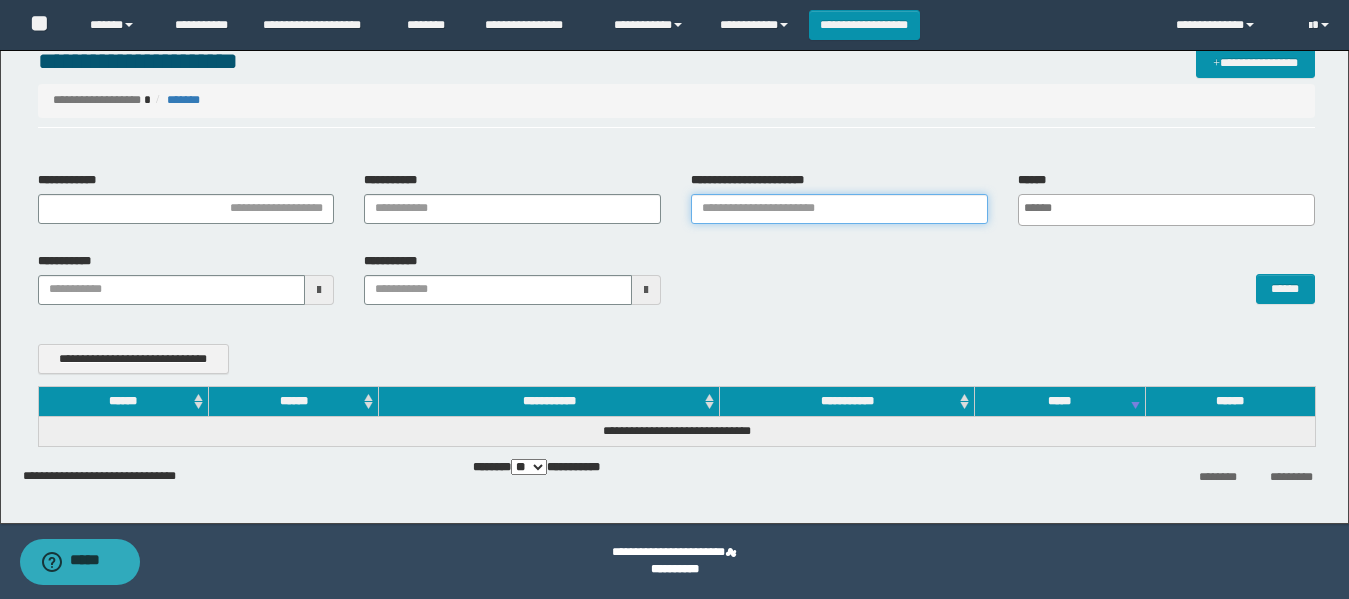 type on "*" 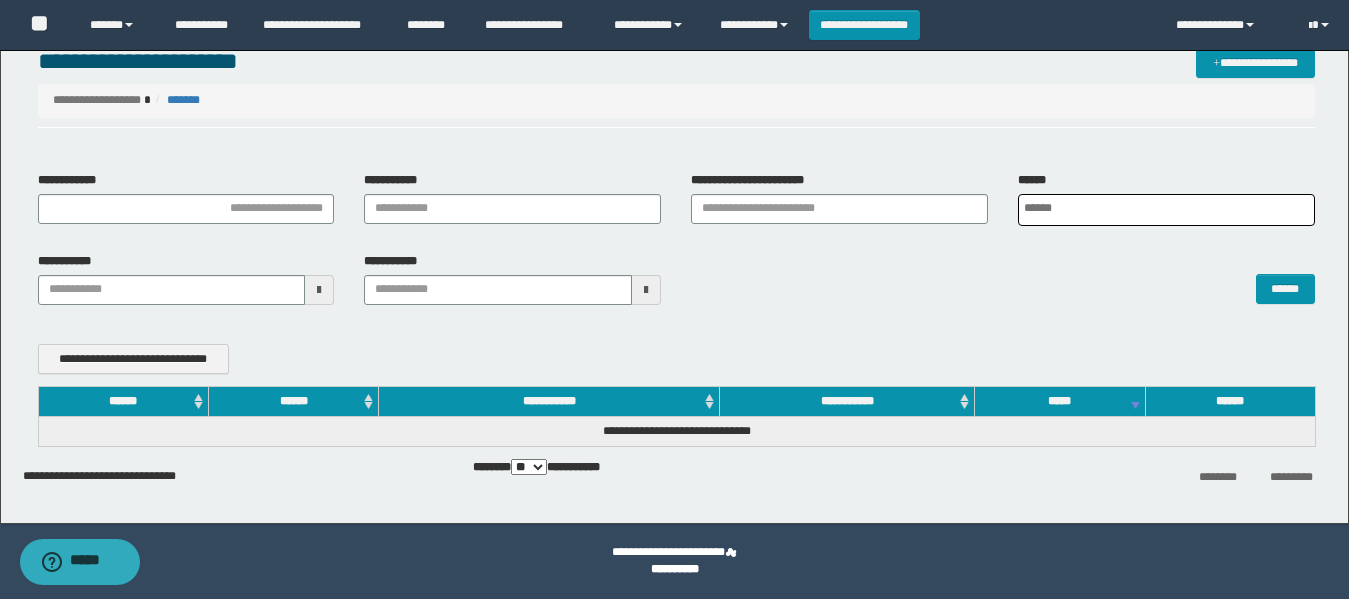 scroll, scrollTop: 0, scrollLeft: 5, axis: horizontal 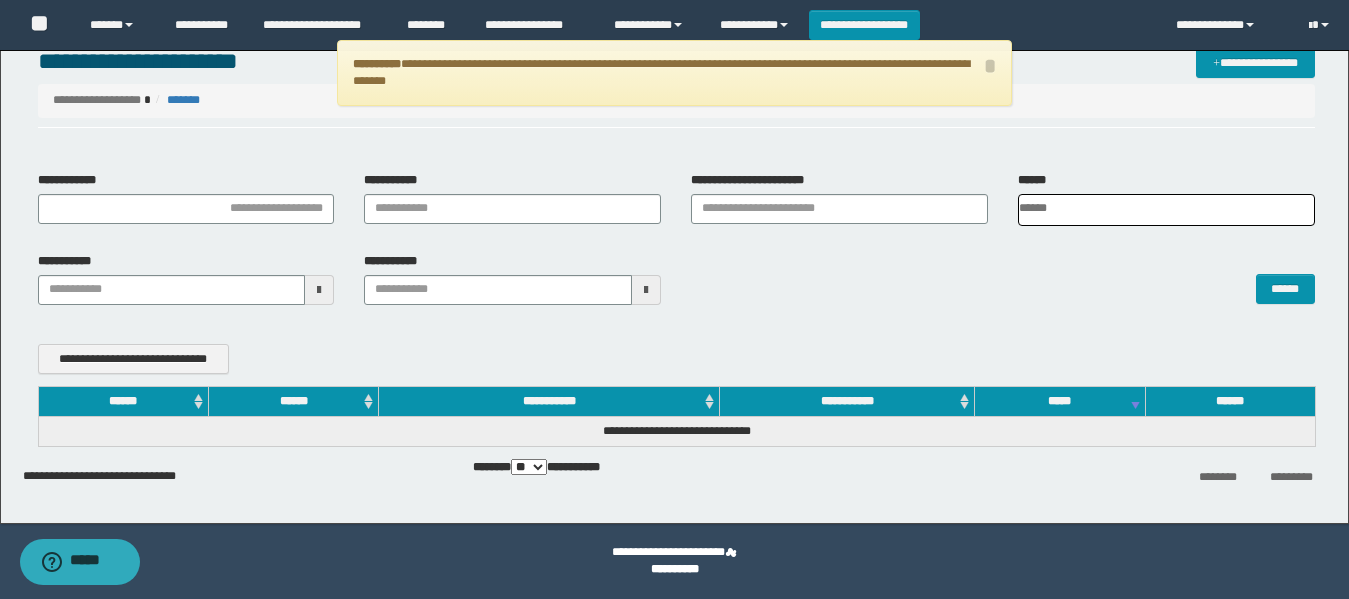 click on "** *** ***" at bounding box center [529, 467] 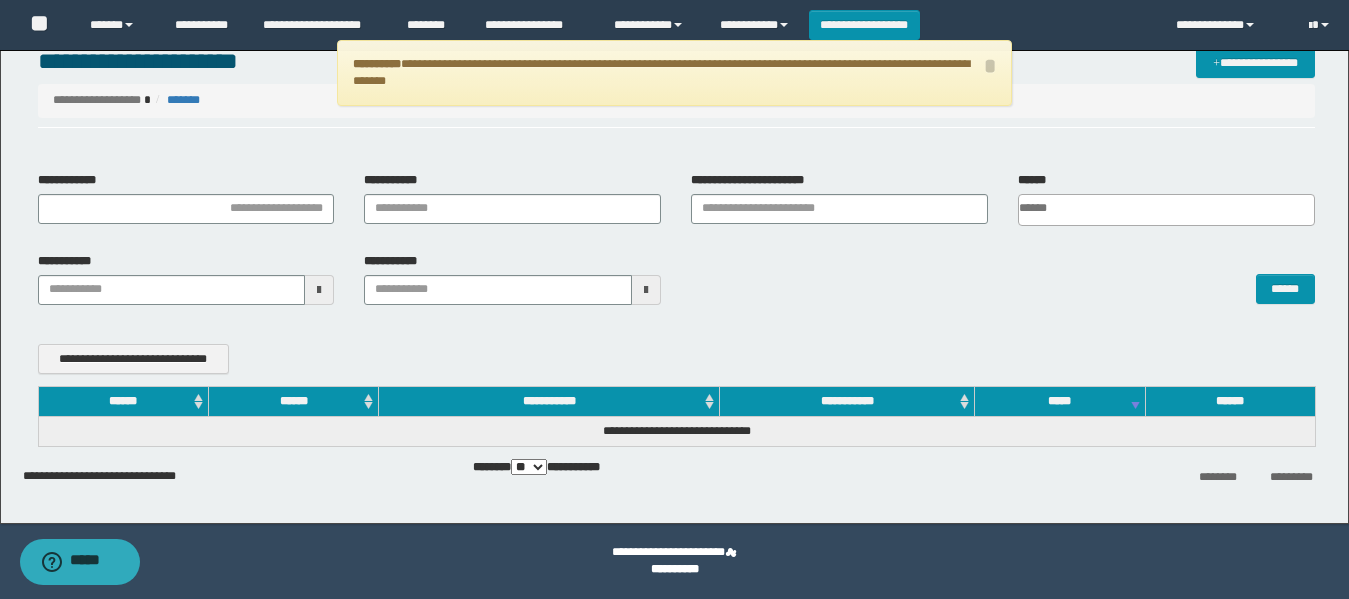 select on "***" 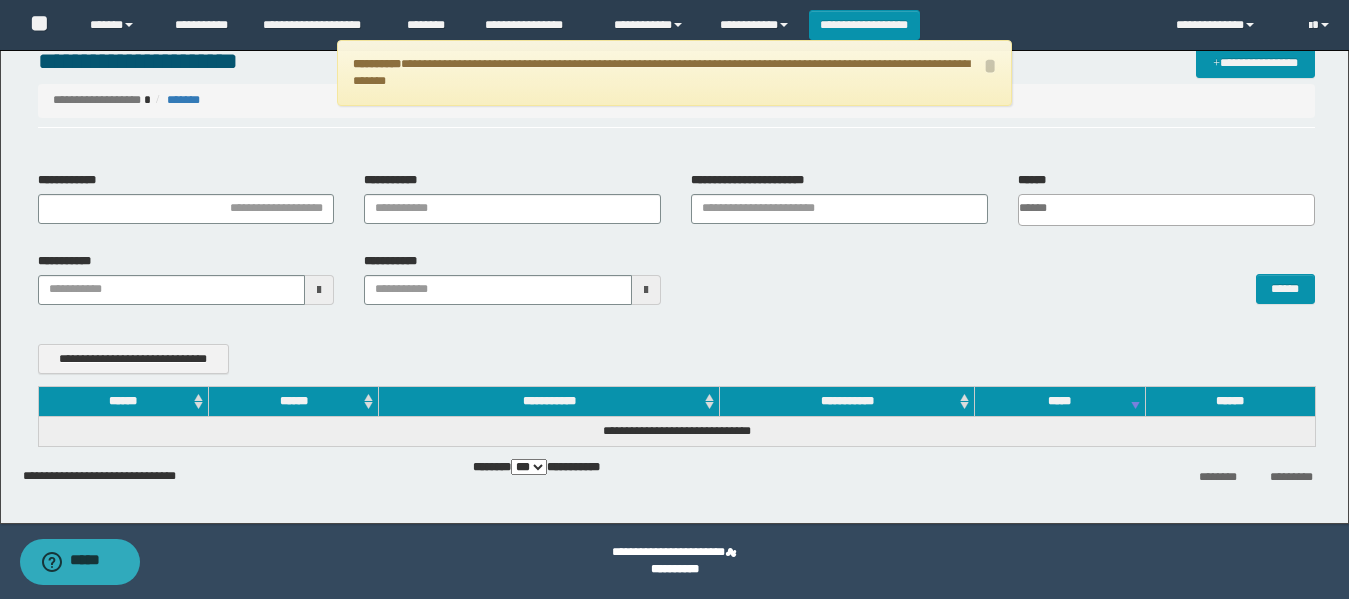 click on "** *** ***" at bounding box center [529, 467] 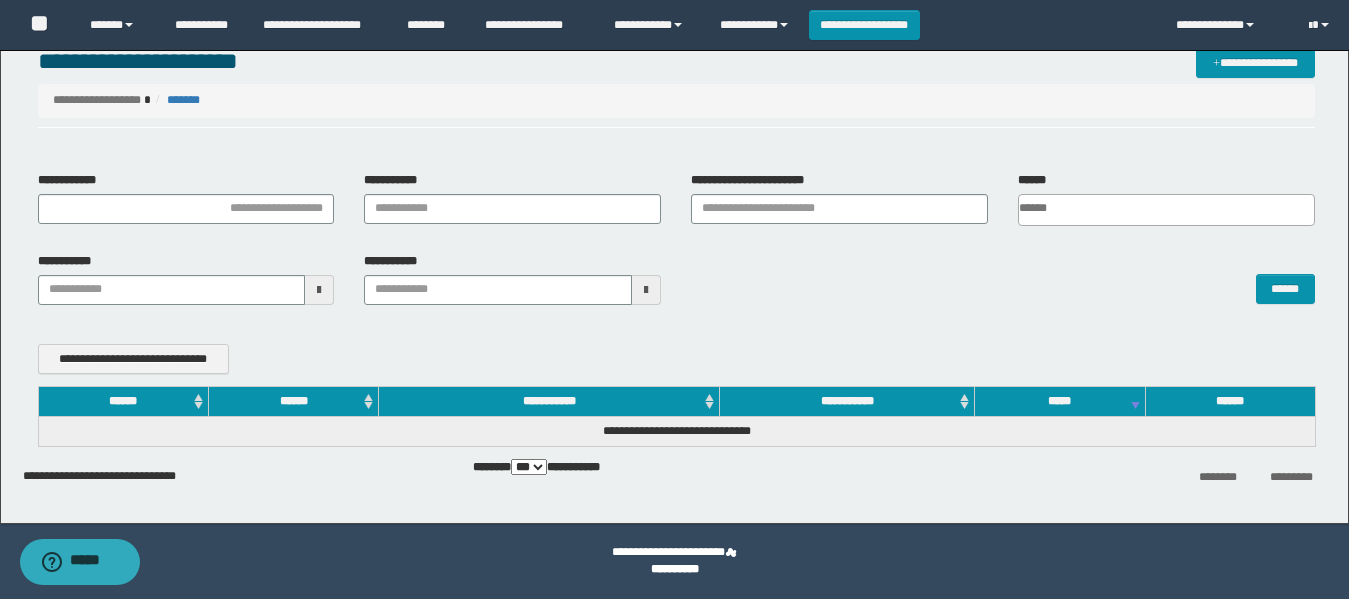 scroll, scrollTop: 0, scrollLeft: 0, axis: both 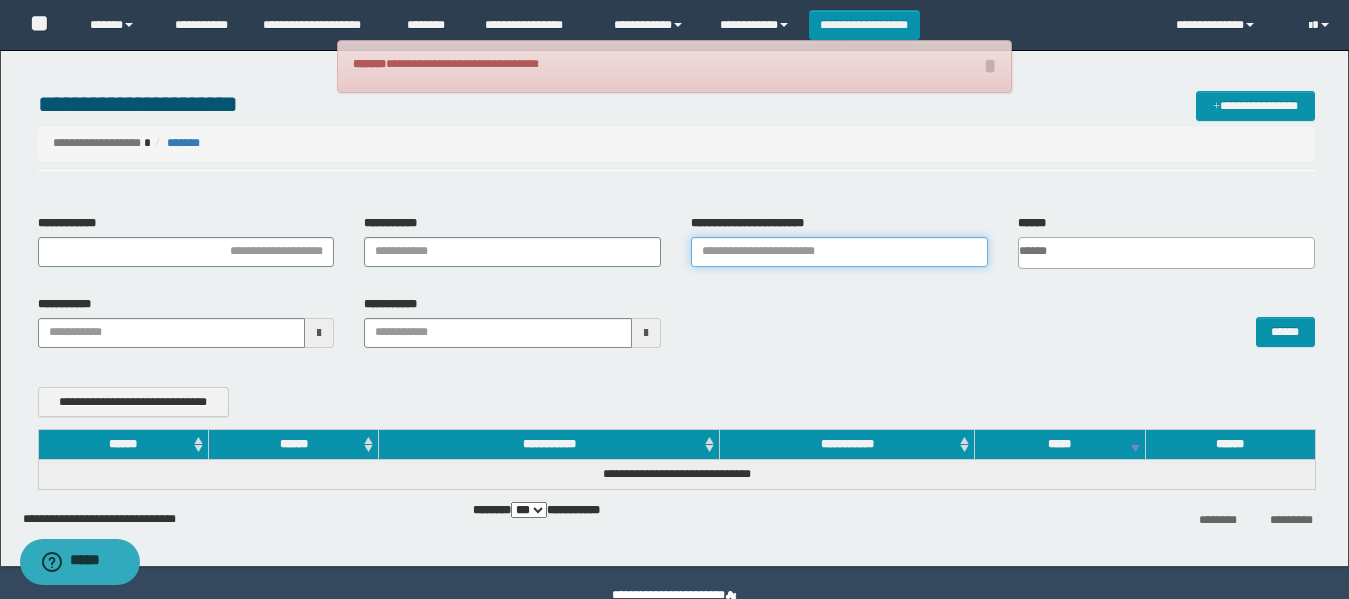 click on "**********" at bounding box center [839, 252] 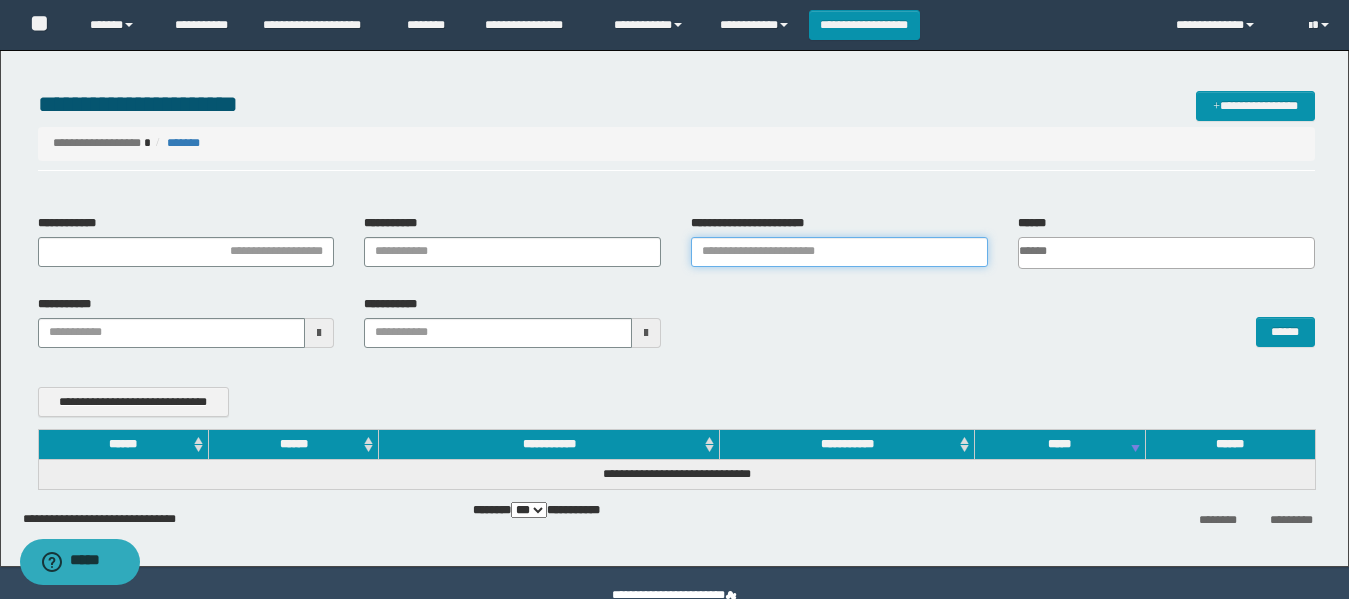 click on "**********" at bounding box center (839, 252) 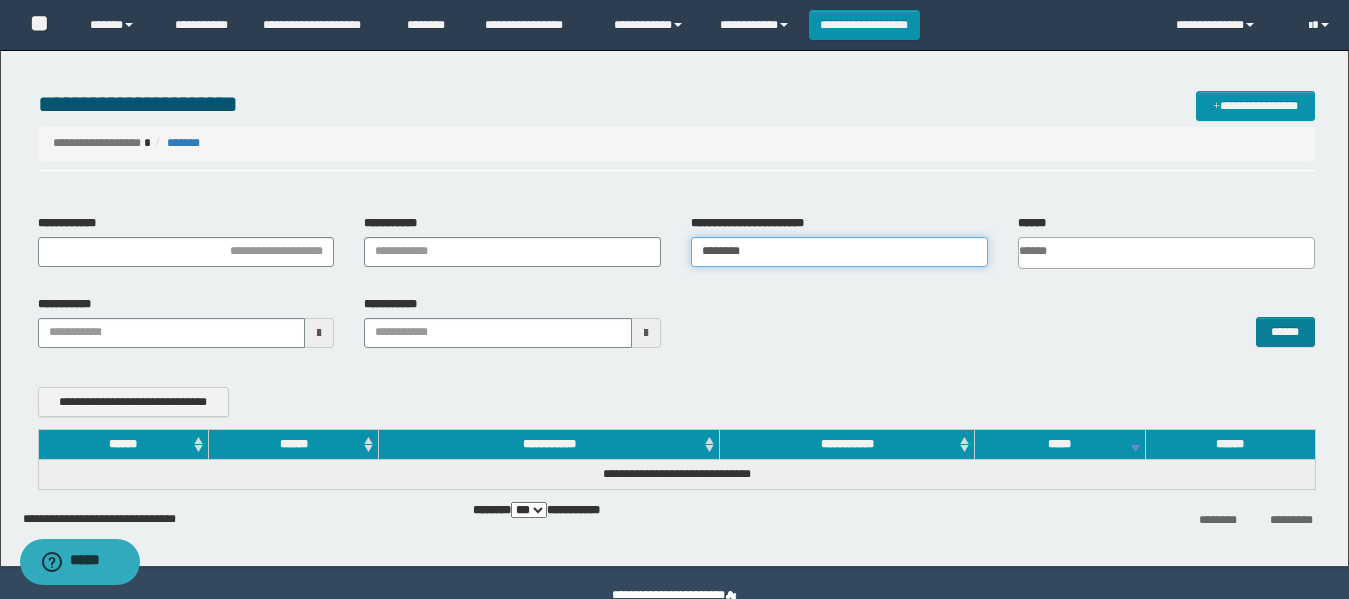 type on "********" 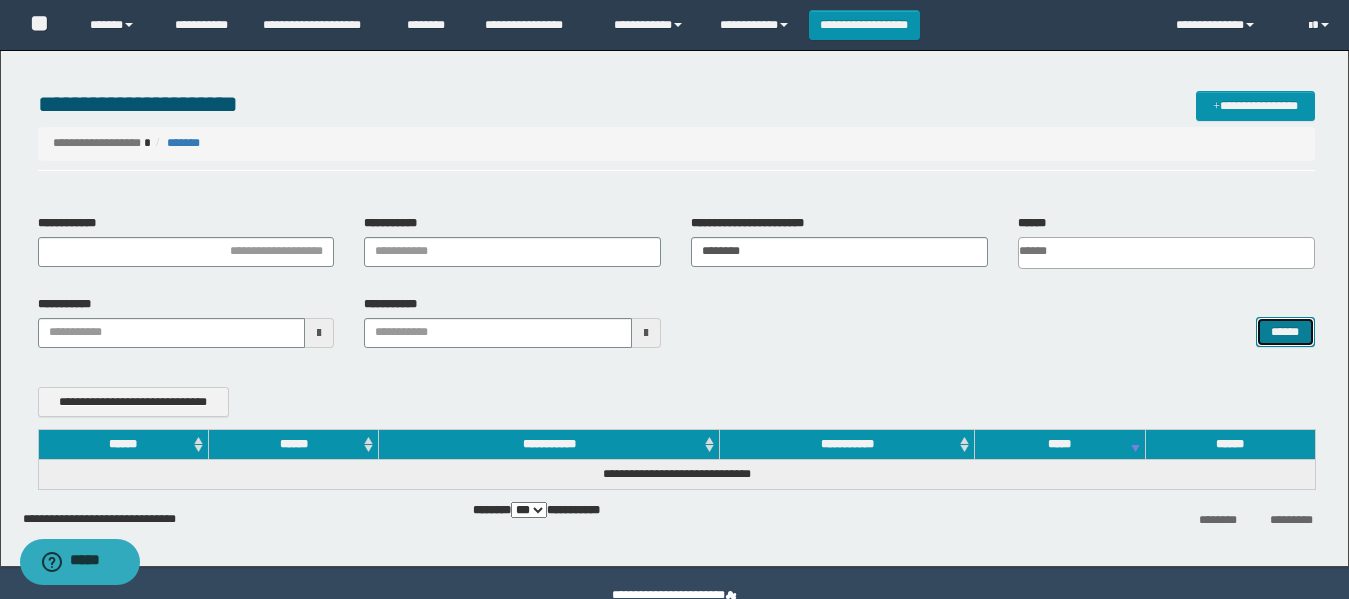 click on "******" at bounding box center (1285, 332) 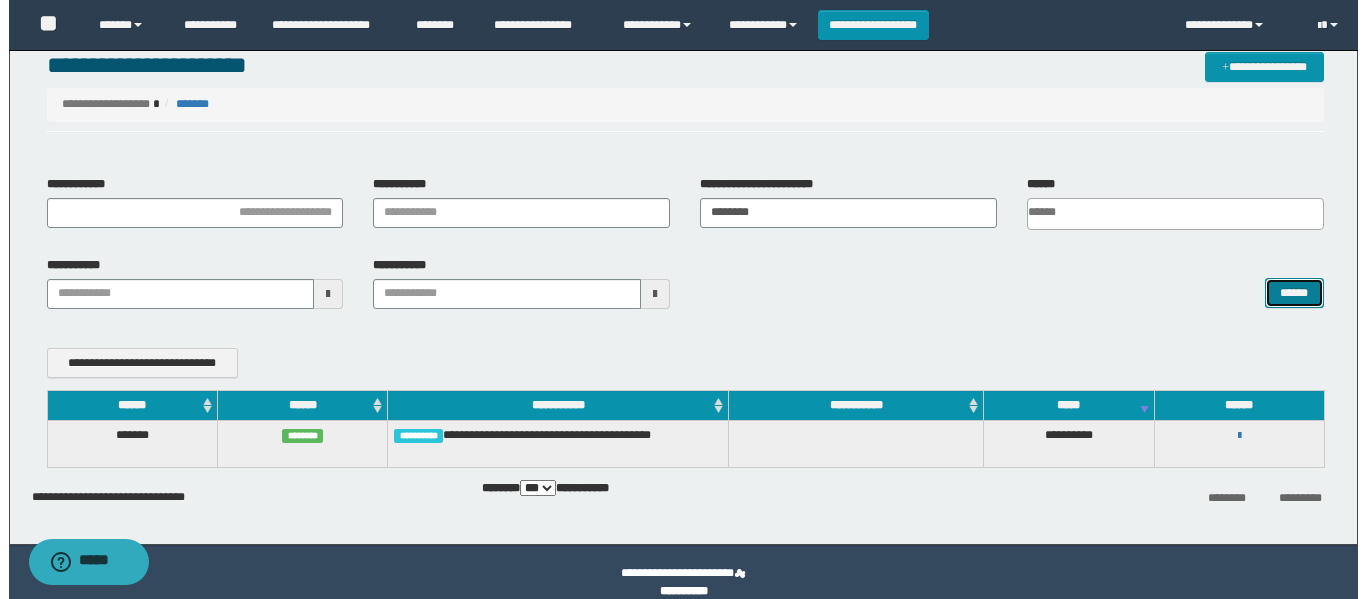 scroll, scrollTop: 60, scrollLeft: 0, axis: vertical 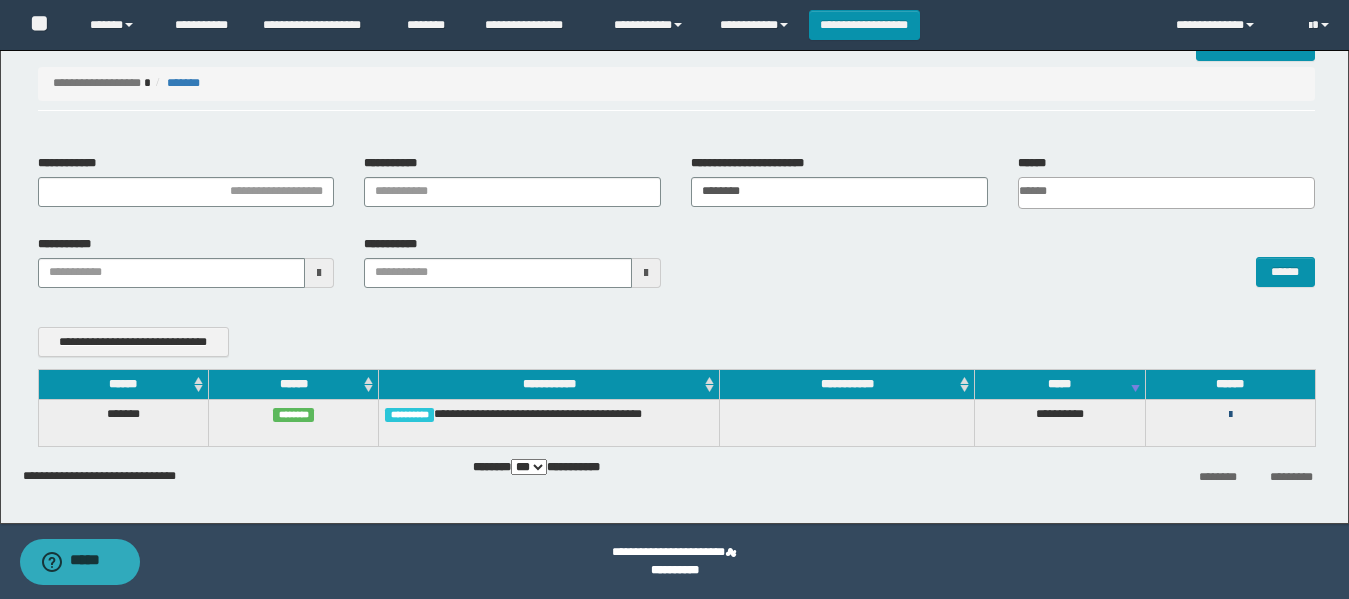 click at bounding box center [1230, 415] 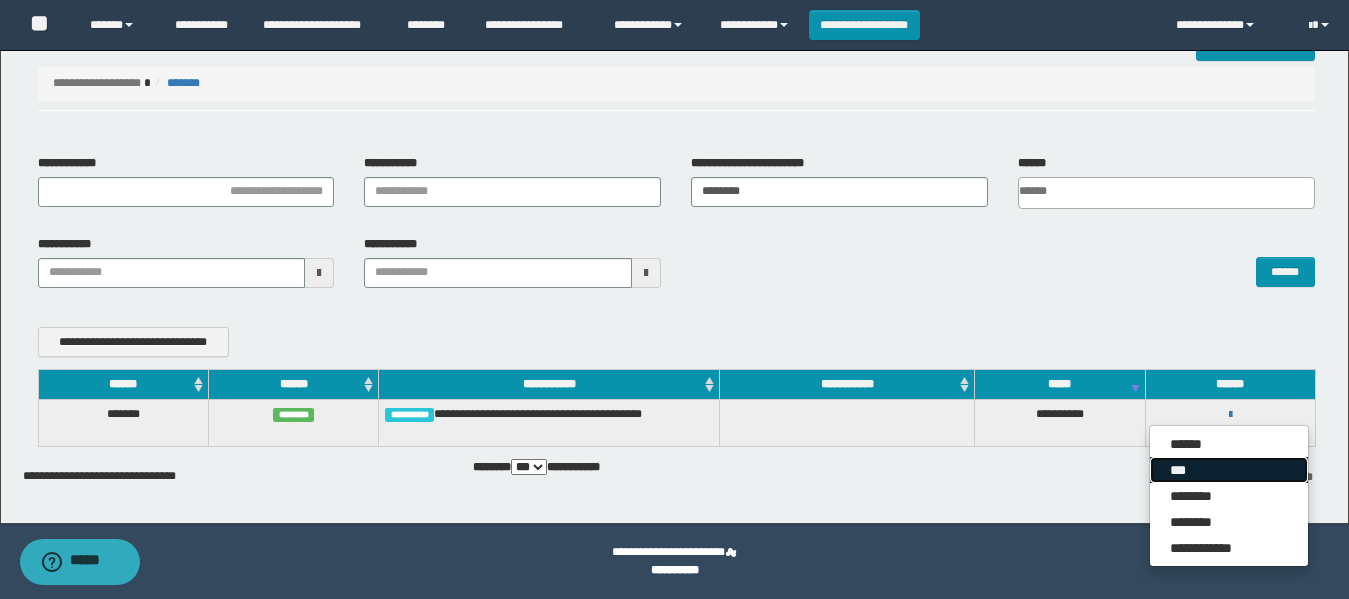 click on "***" at bounding box center [1229, 470] 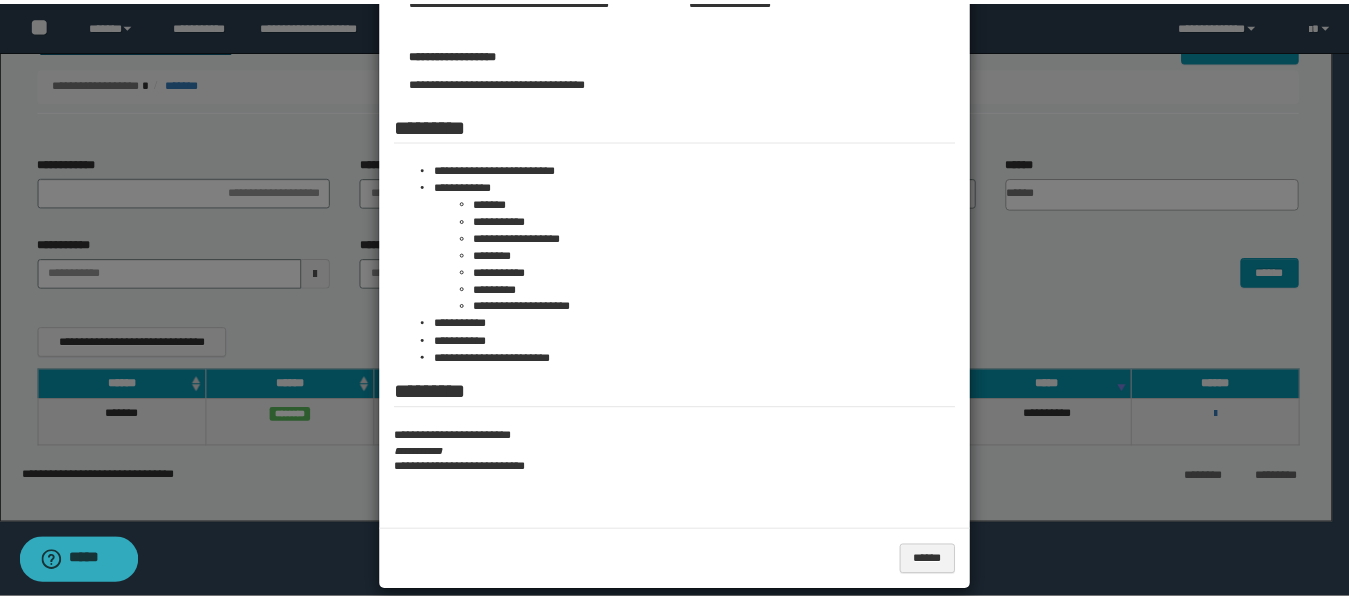 scroll, scrollTop: 0, scrollLeft: 0, axis: both 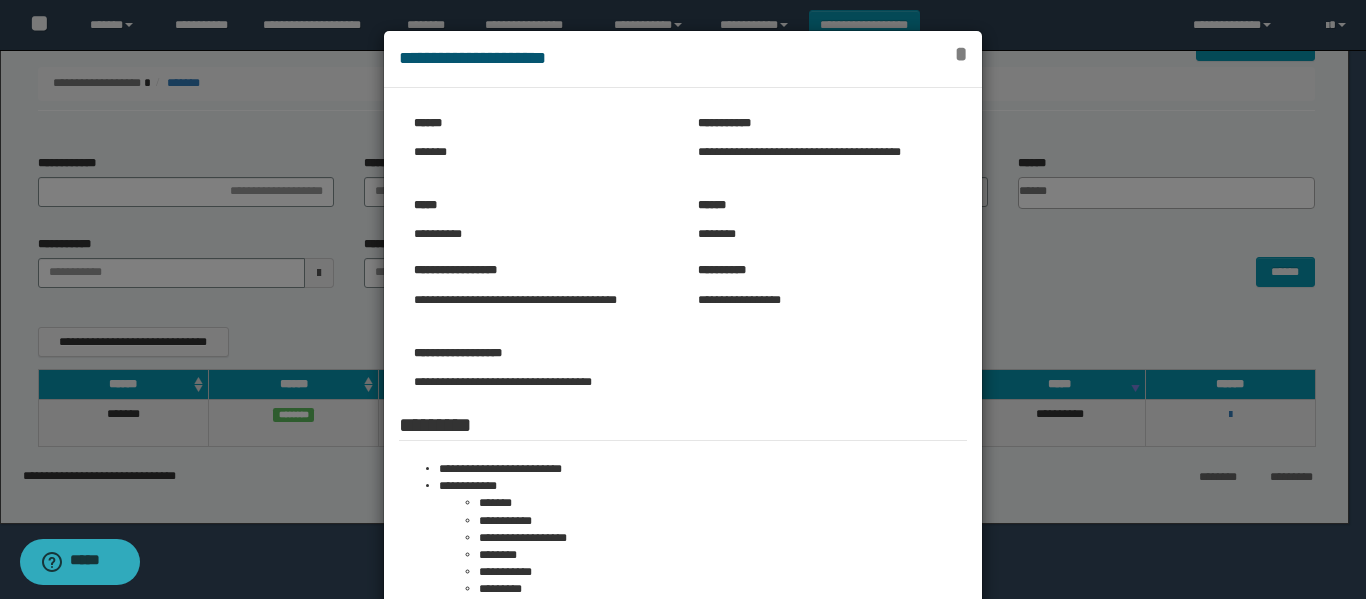 click on "*" at bounding box center (961, 54) 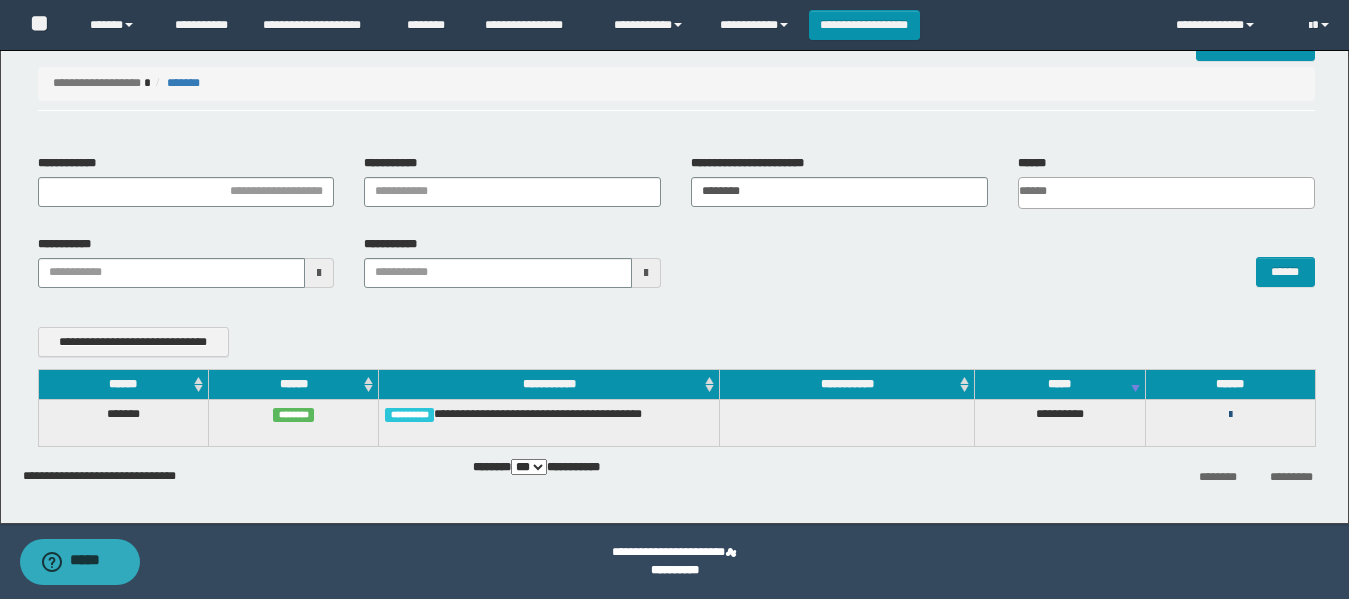 click at bounding box center (1230, 415) 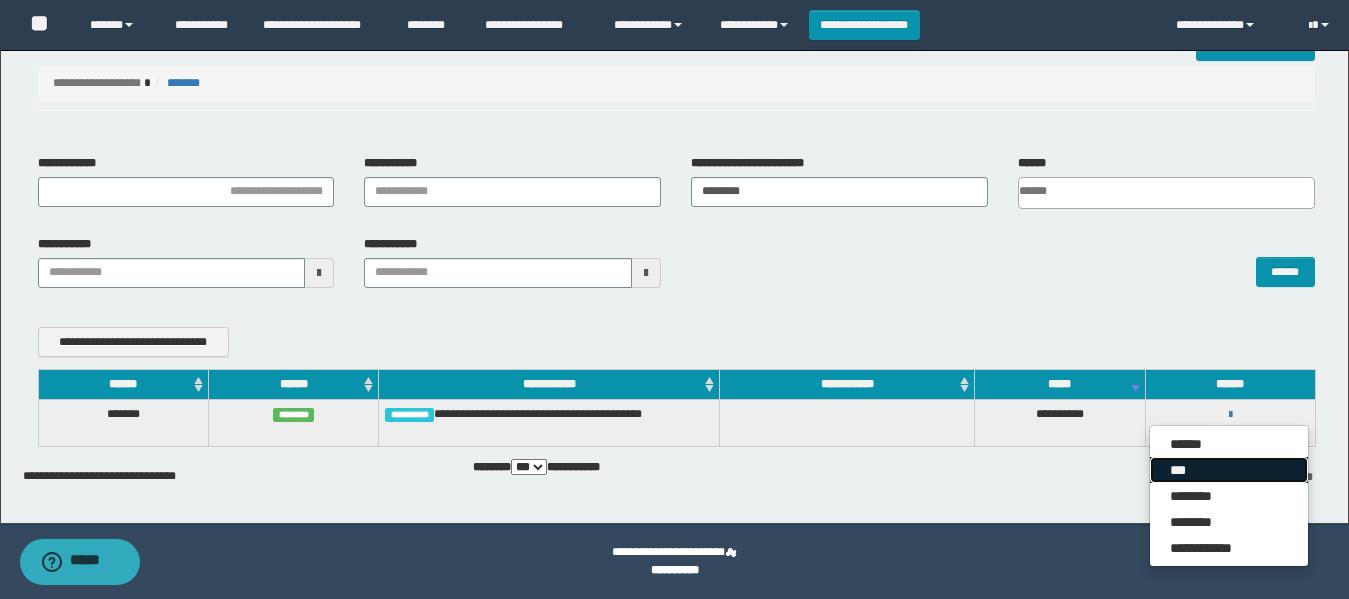 click on "***" at bounding box center (1229, 470) 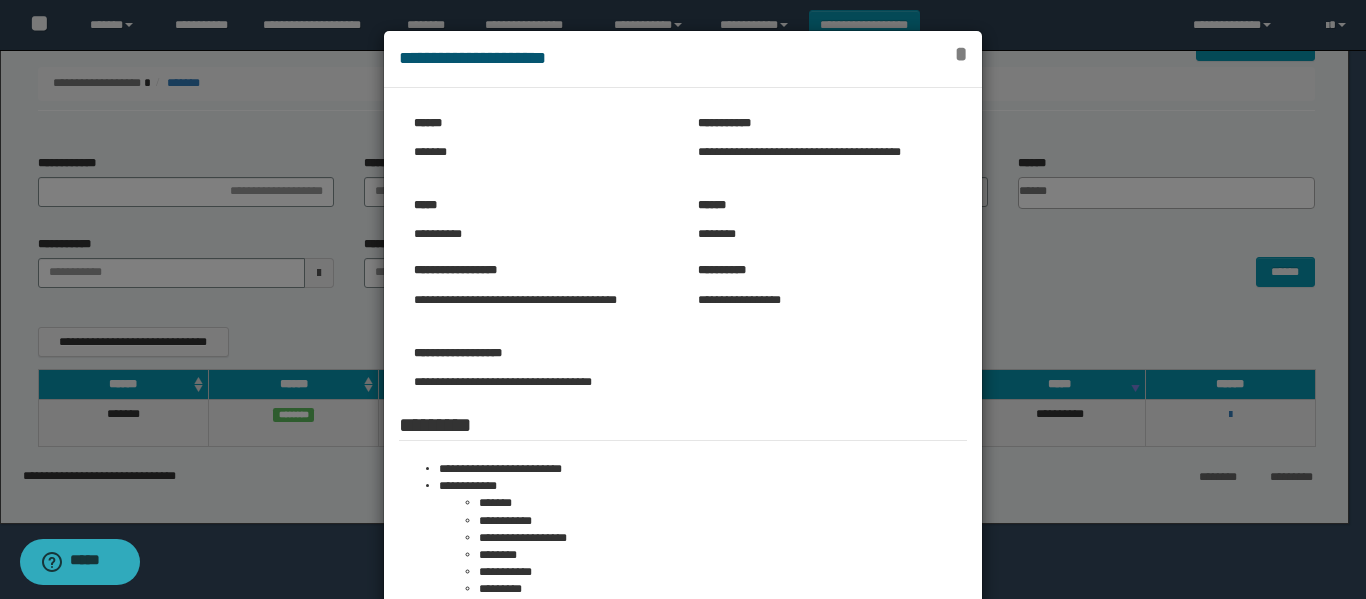 click on "*" at bounding box center [961, 54] 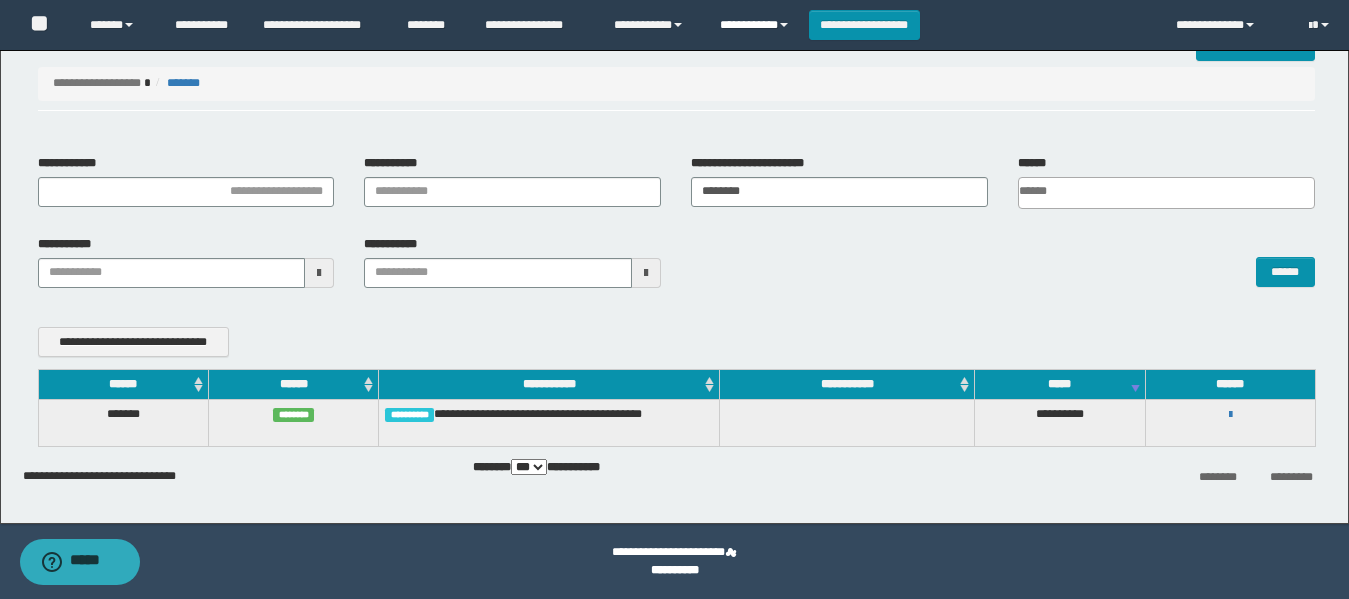 click on "**********" at bounding box center (757, 25) 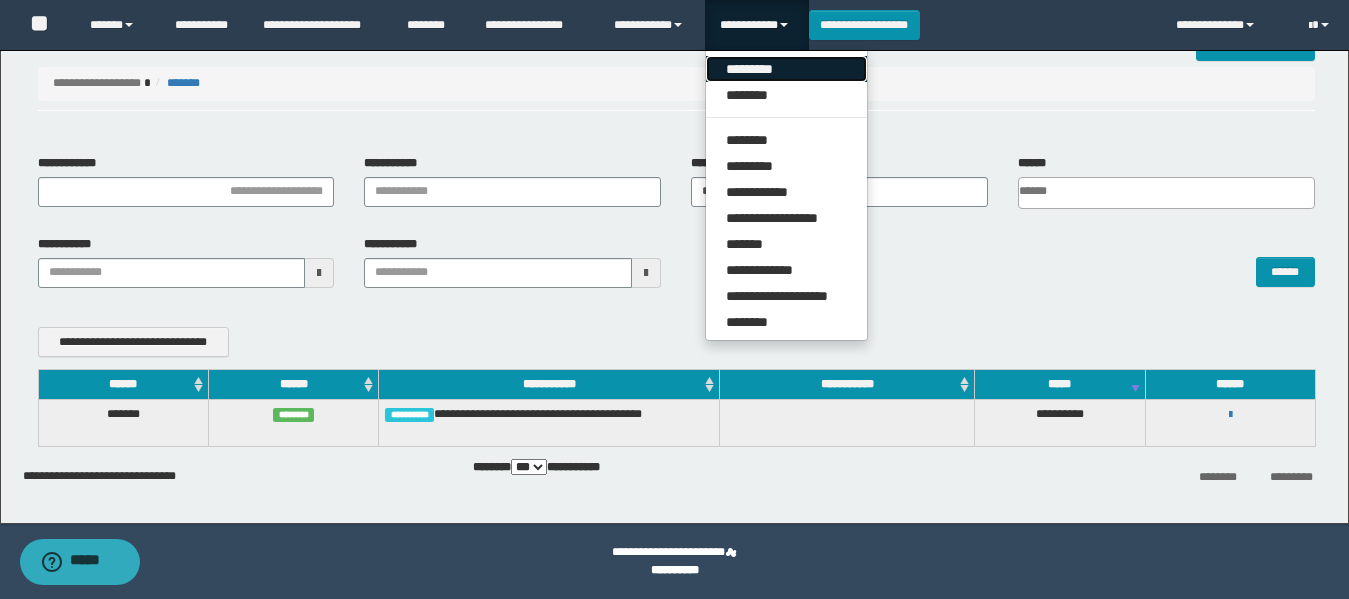 click on "*********" at bounding box center (786, 69) 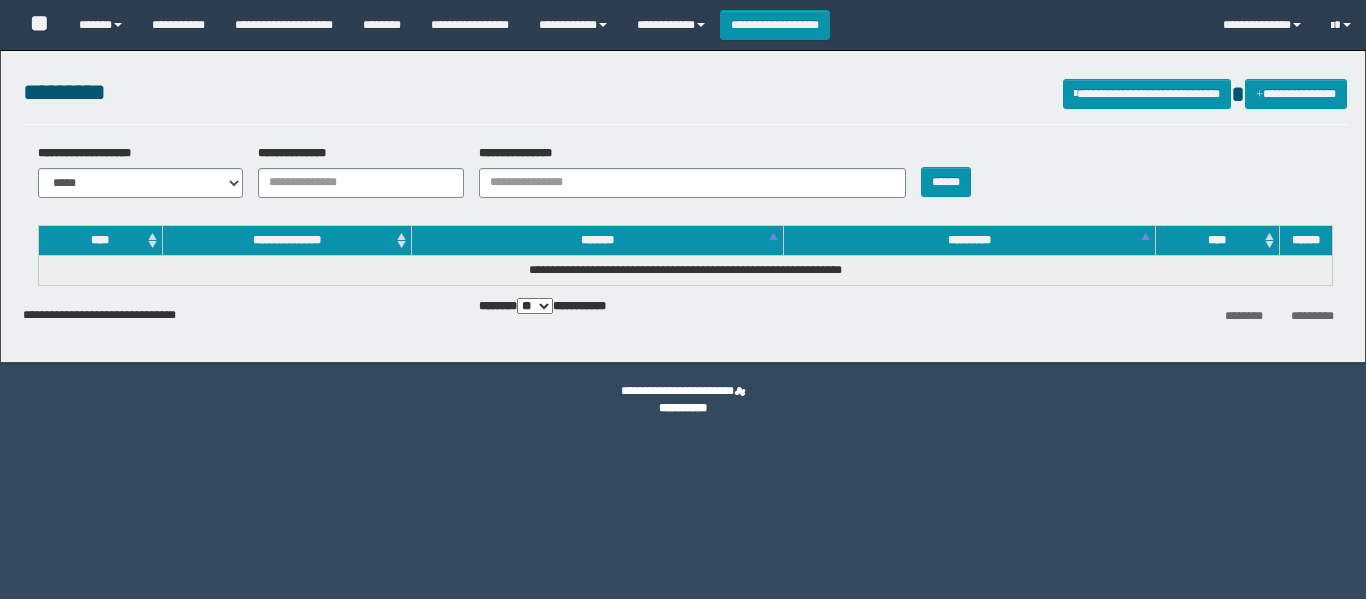 scroll, scrollTop: 0, scrollLeft: 0, axis: both 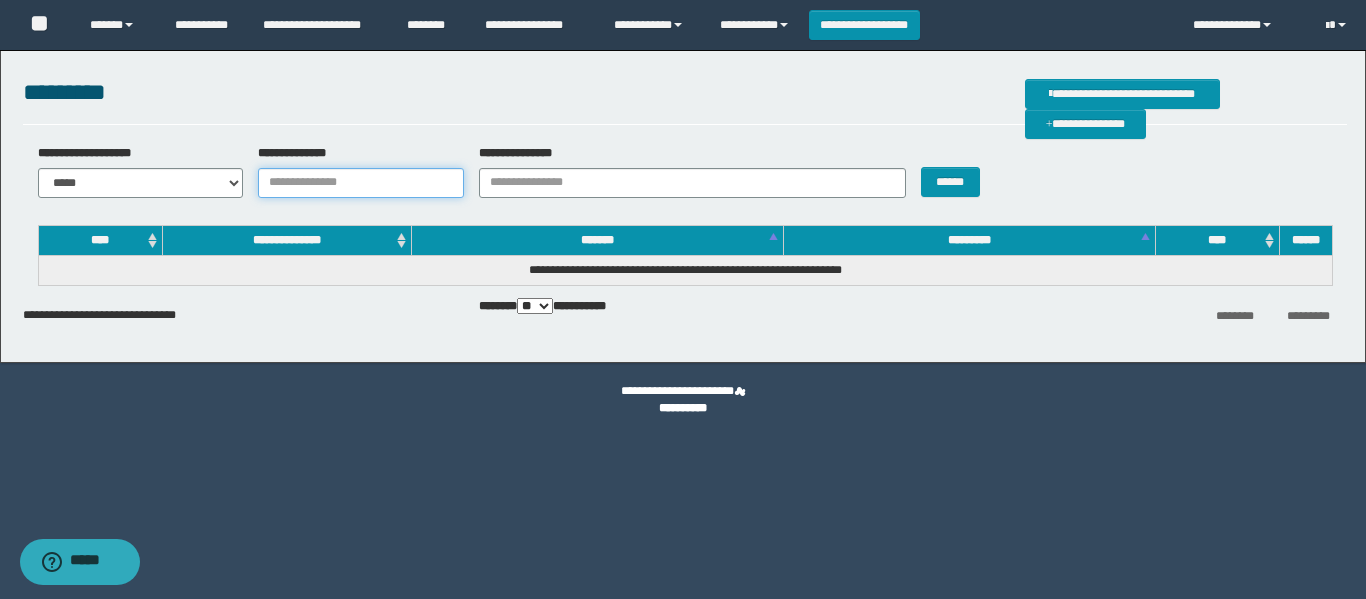 click on "**********" at bounding box center (361, 183) 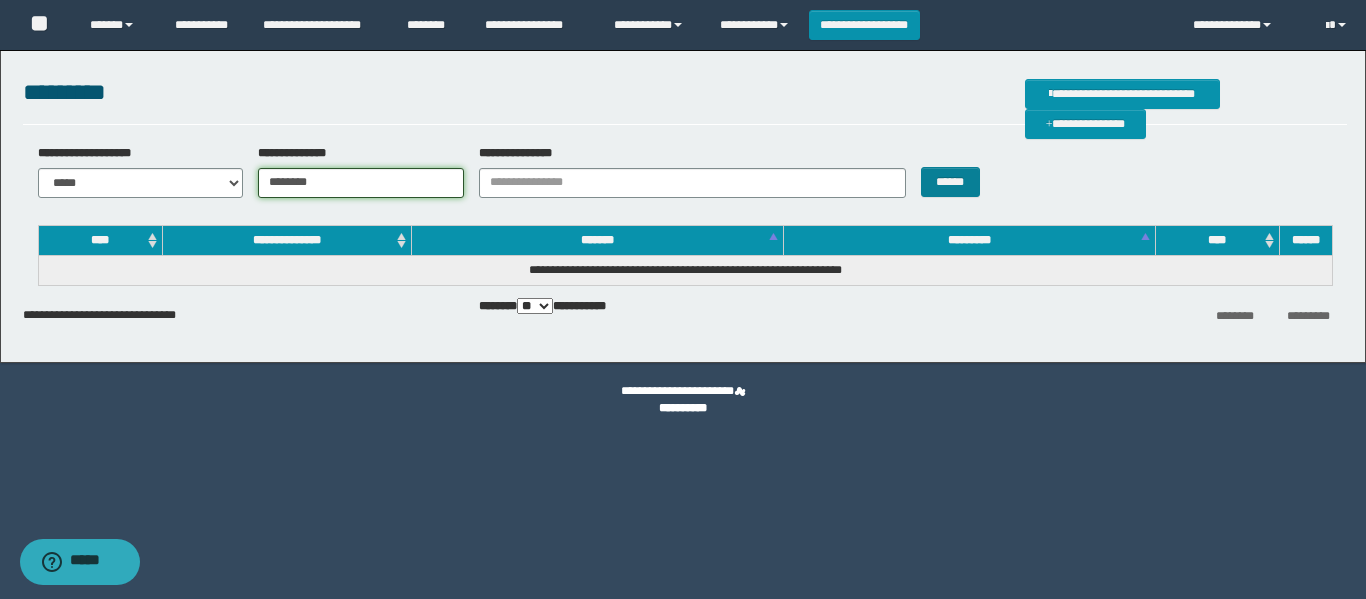 type on "********" 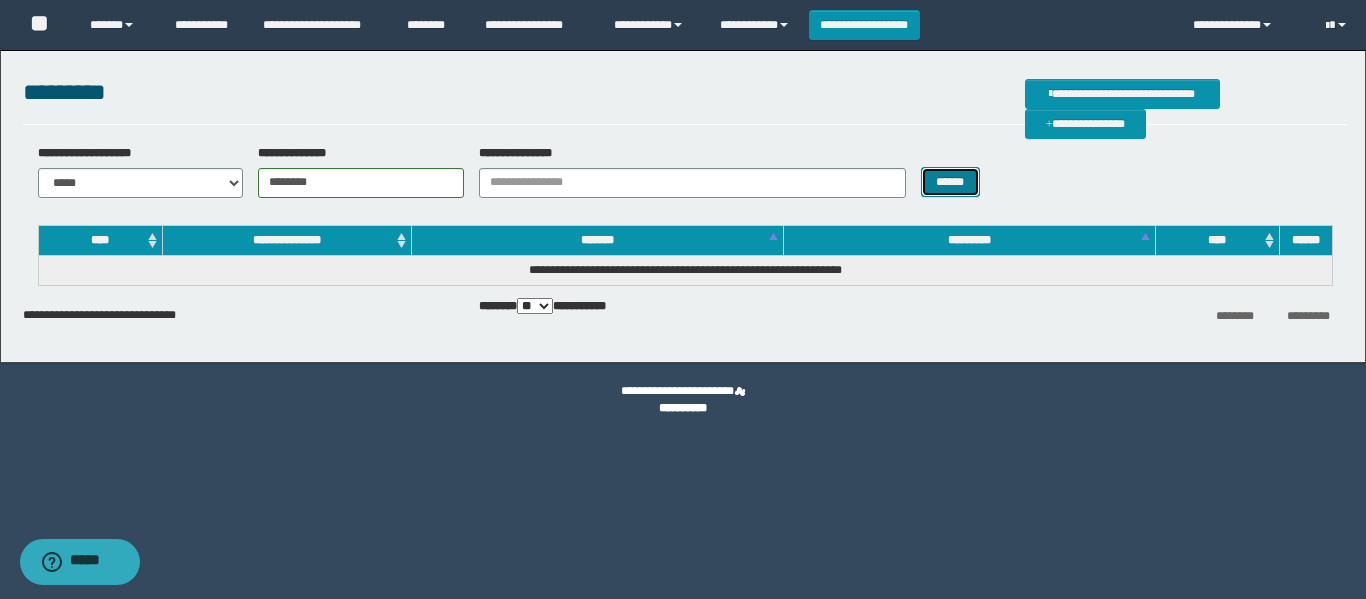 click on "******" at bounding box center [950, 182] 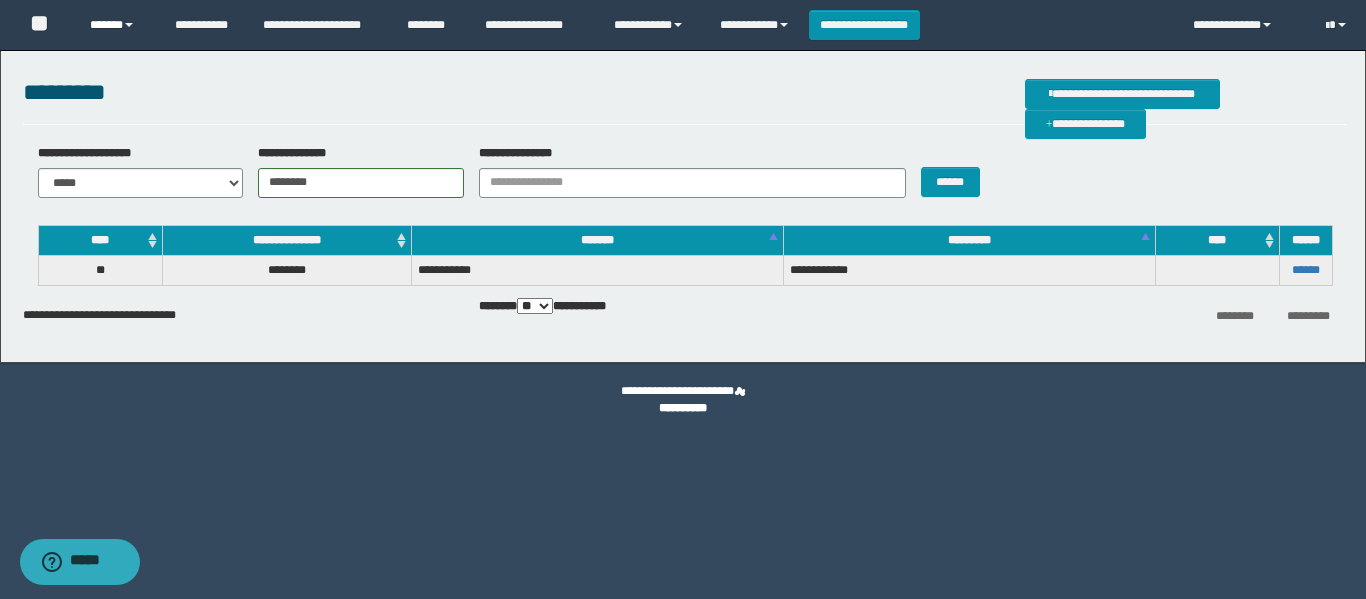 click on "******" at bounding box center (117, 25) 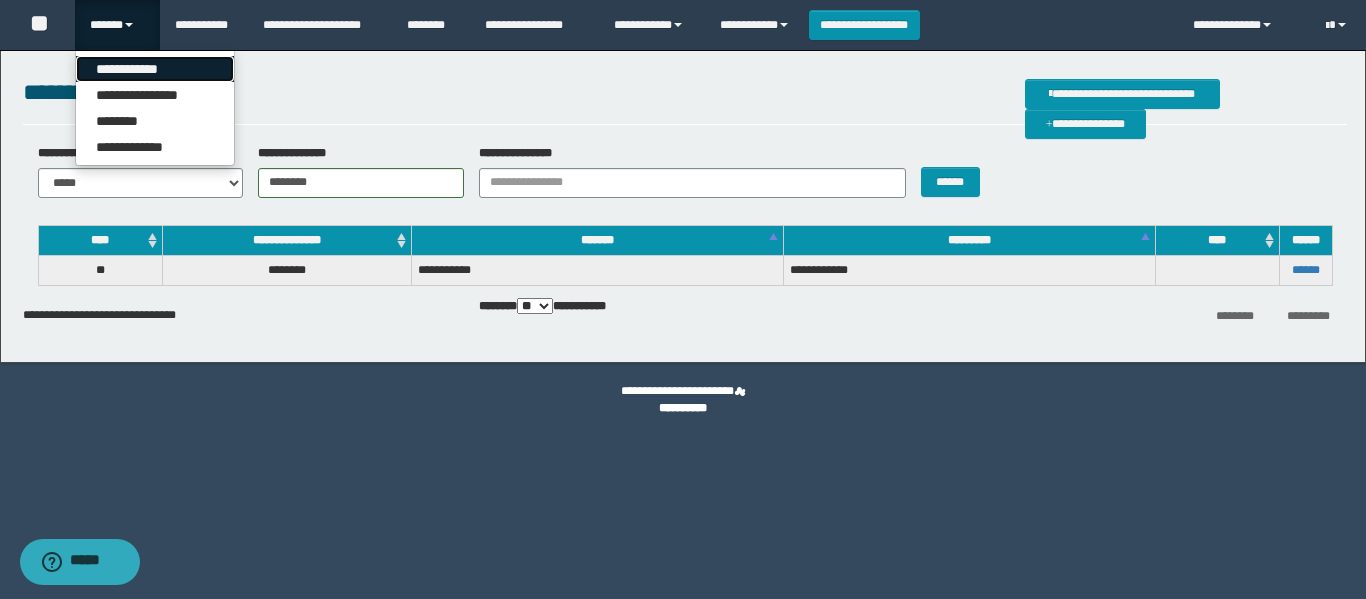 click on "**********" at bounding box center (155, 69) 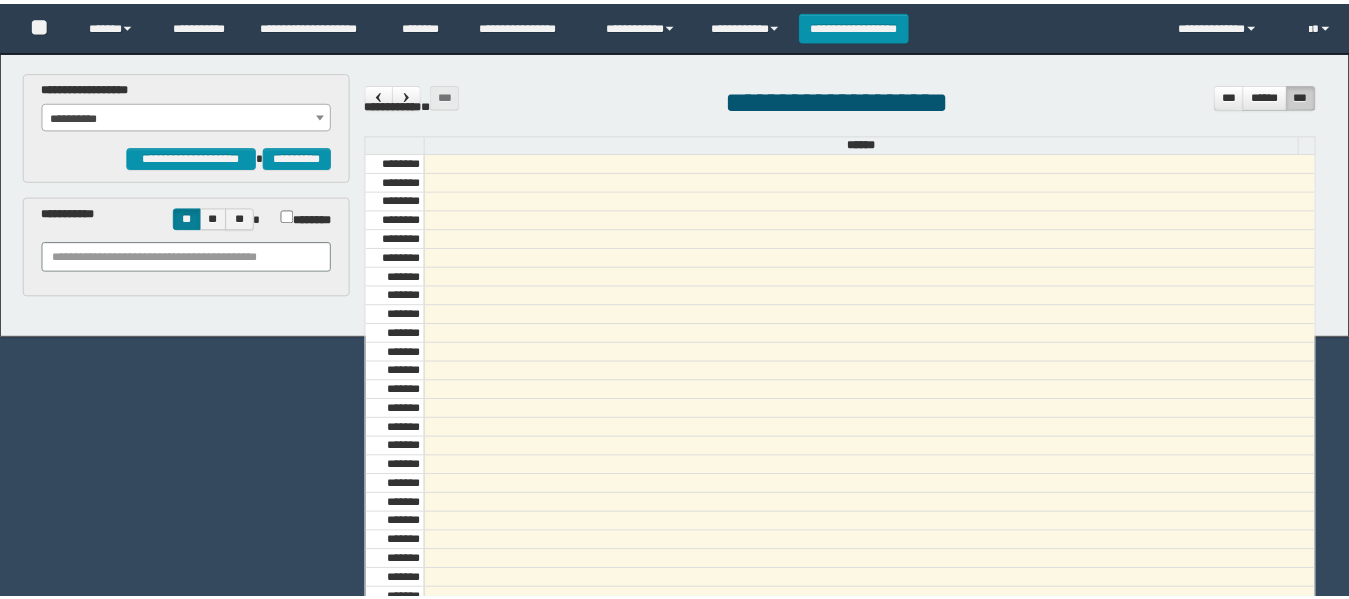 scroll, scrollTop: 0, scrollLeft: 0, axis: both 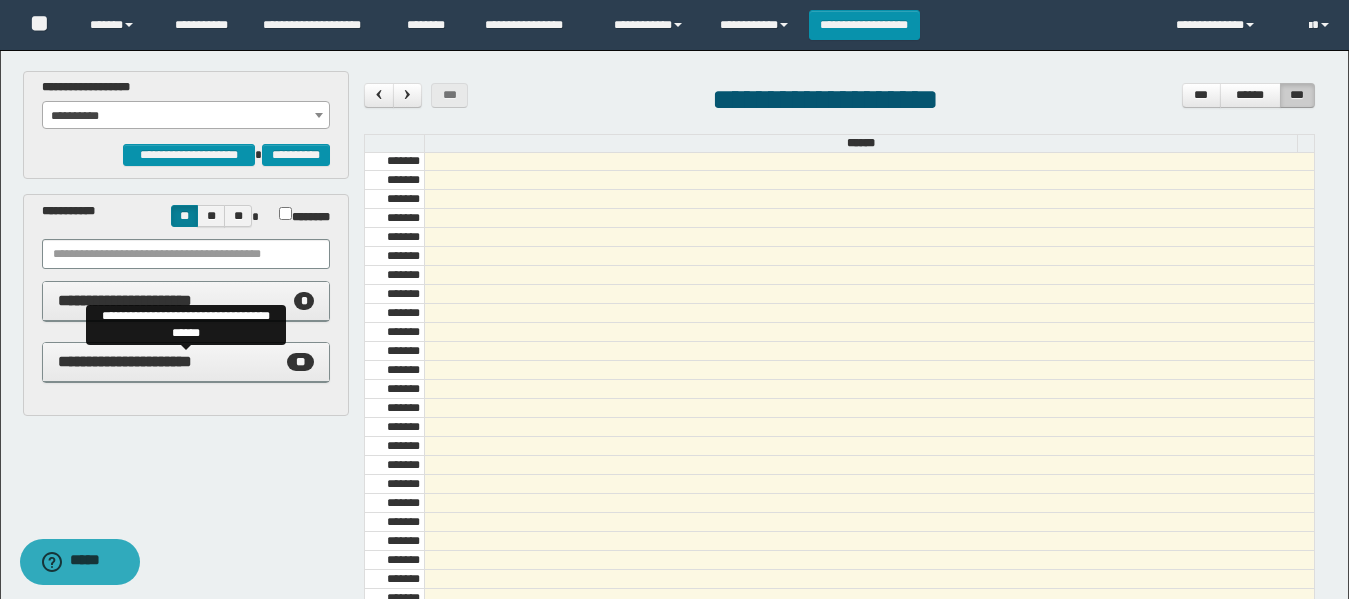 click on "**********" at bounding box center [125, 361] 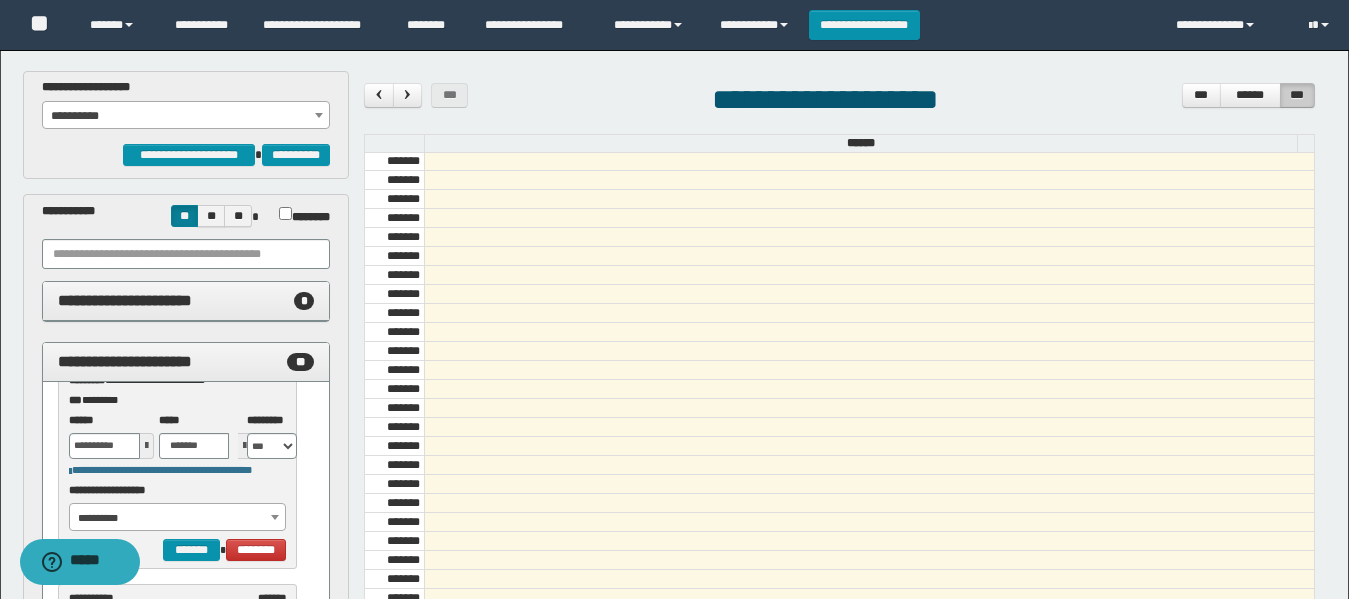 scroll, scrollTop: 100, scrollLeft: 0, axis: vertical 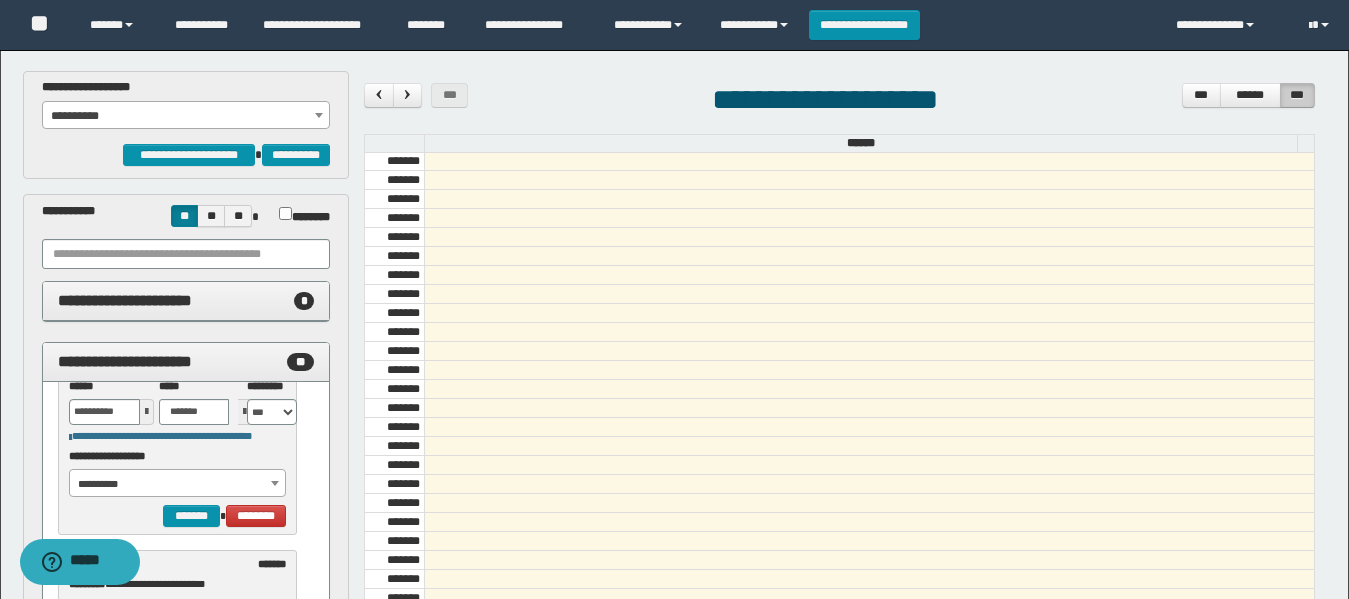 click on "**********" at bounding box center [178, 484] 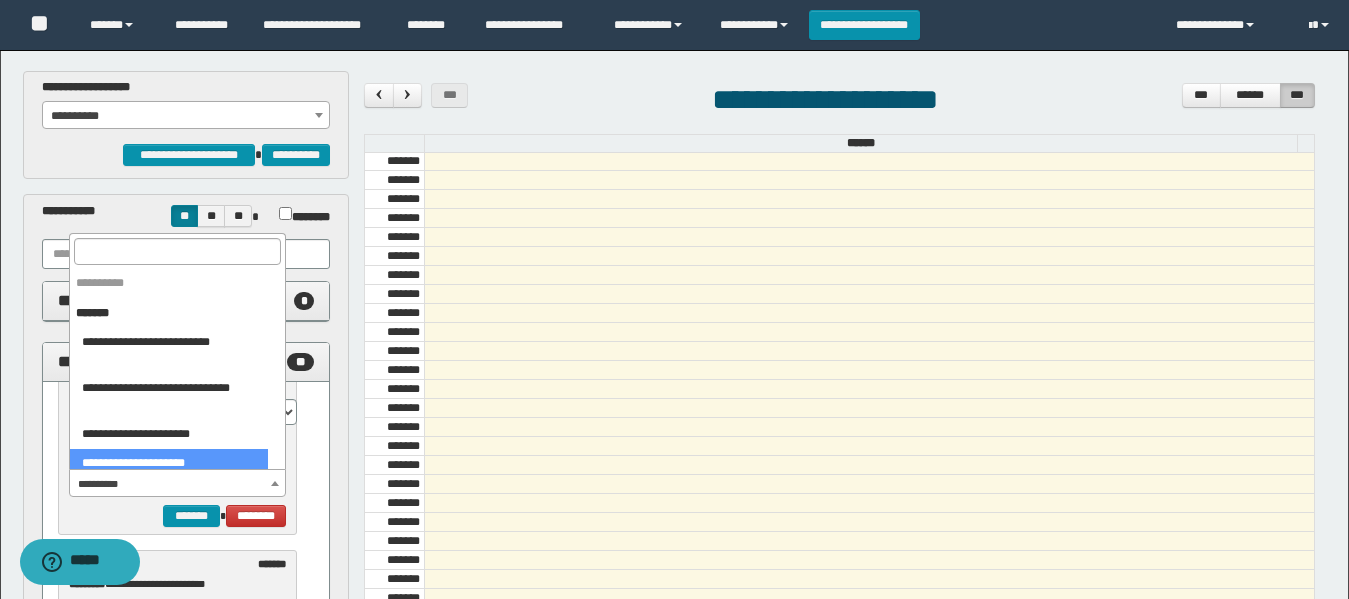 click at bounding box center (869, 503) 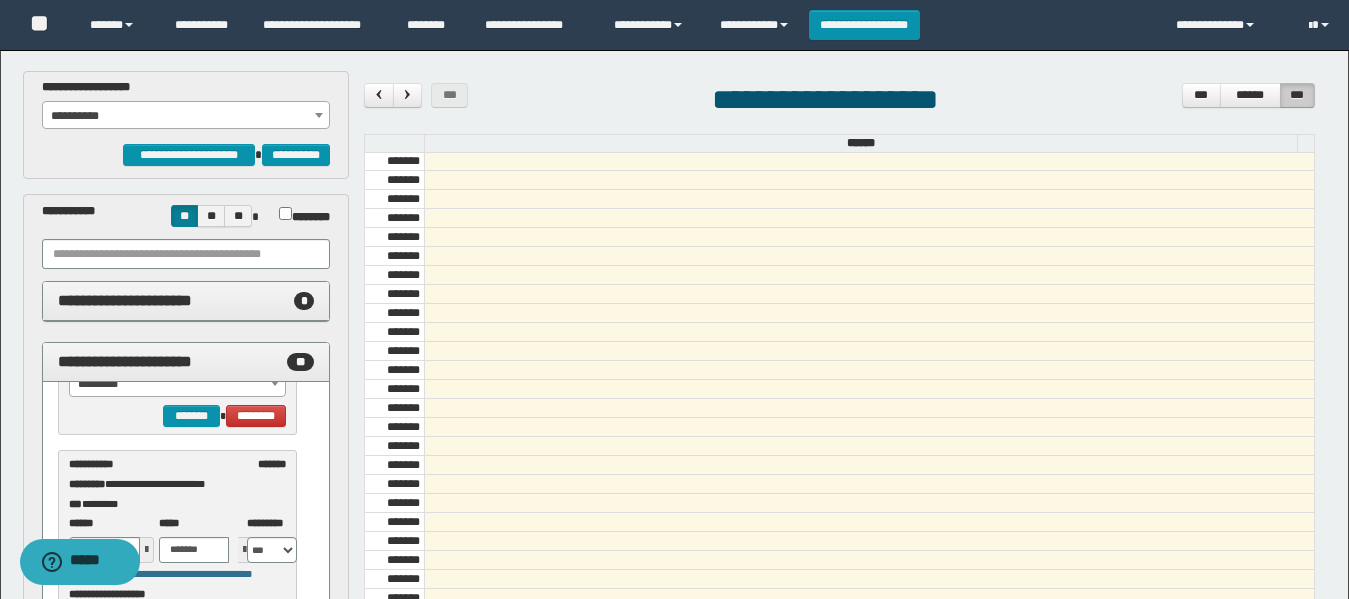 scroll, scrollTop: 300, scrollLeft: 0, axis: vertical 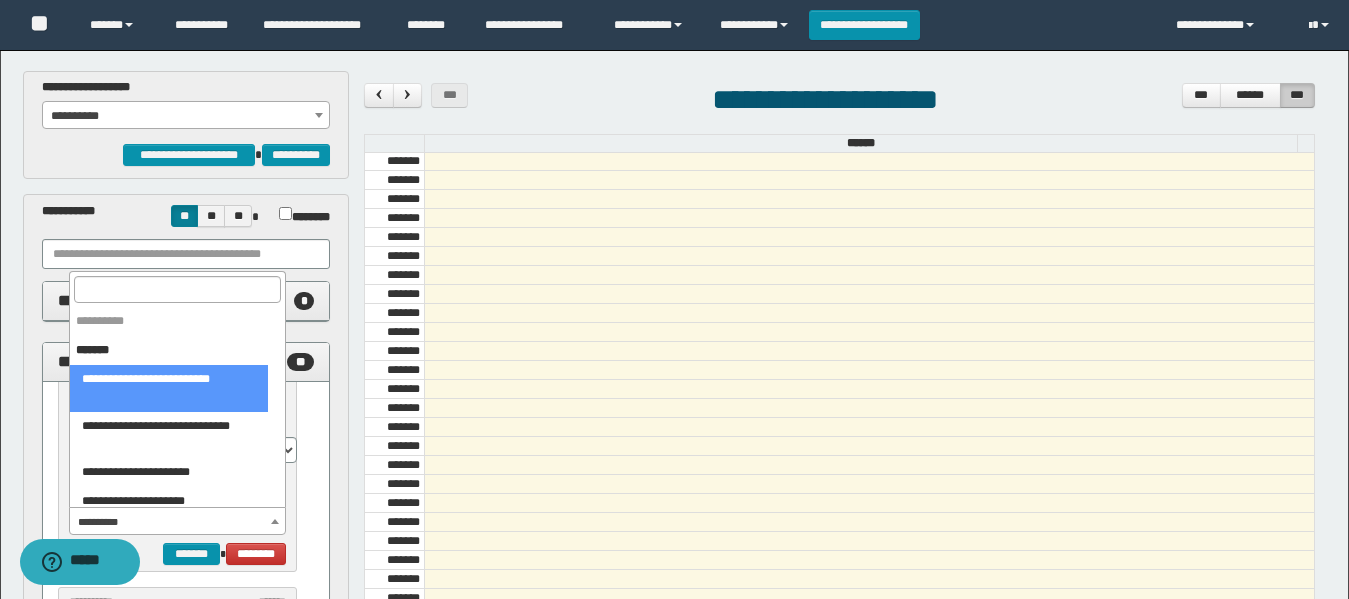 click at bounding box center [275, 521] 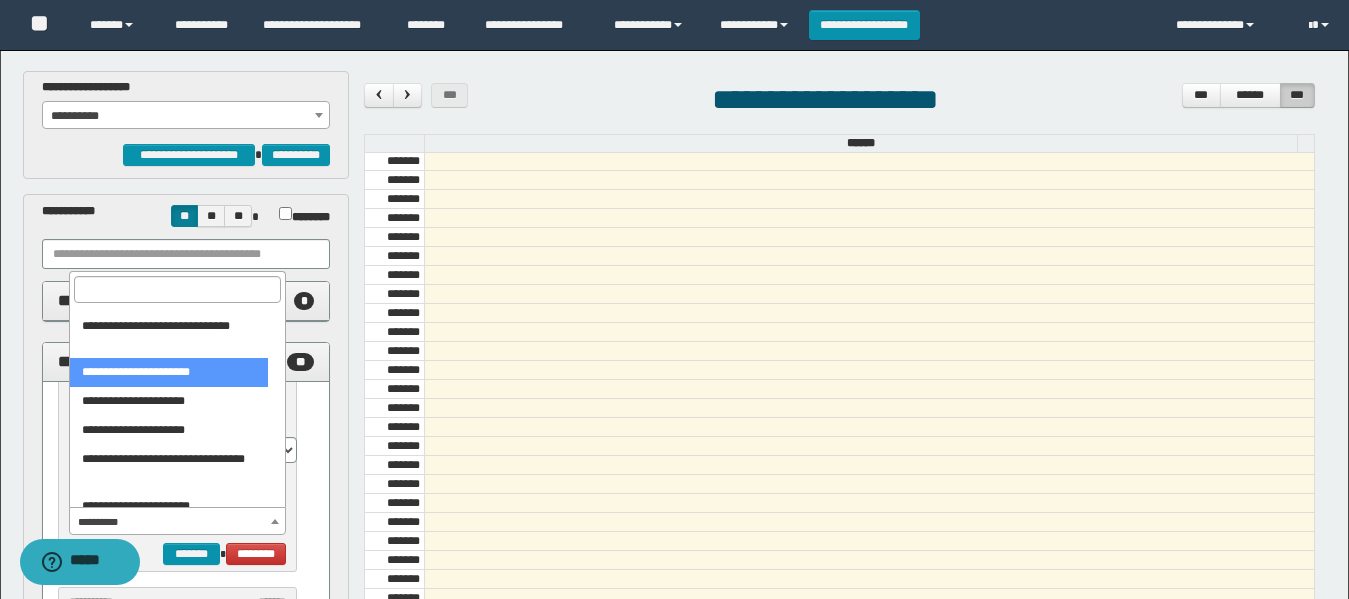scroll, scrollTop: 200, scrollLeft: 0, axis: vertical 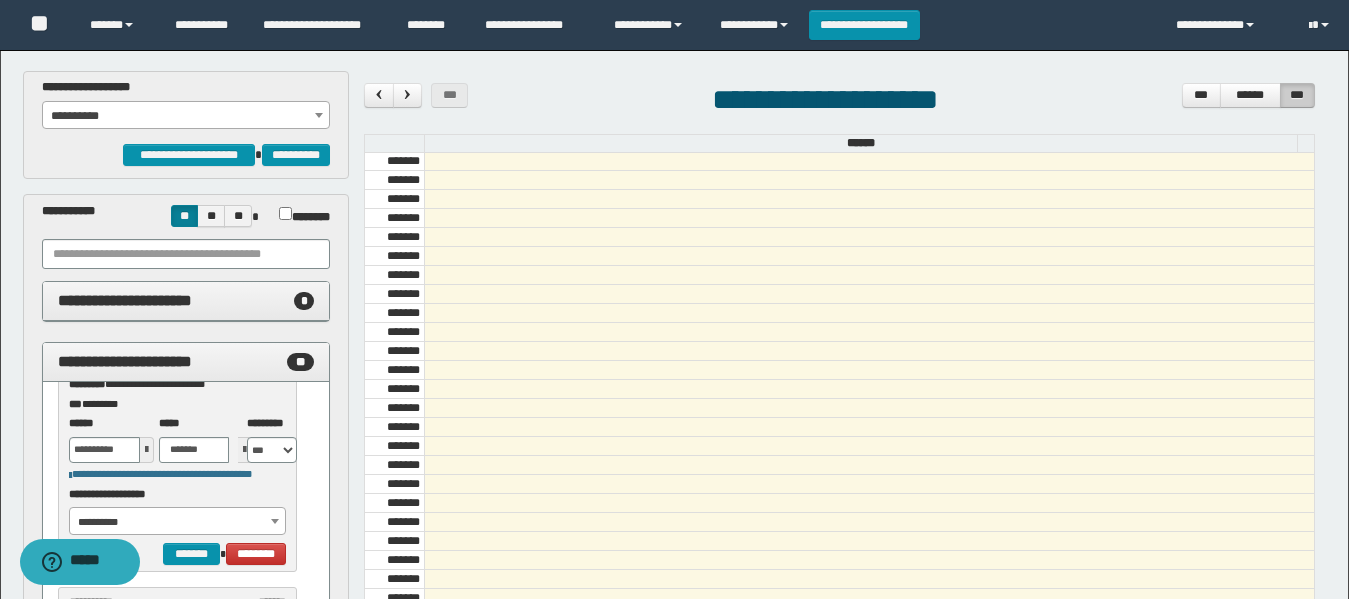 click at bounding box center [869, 465] 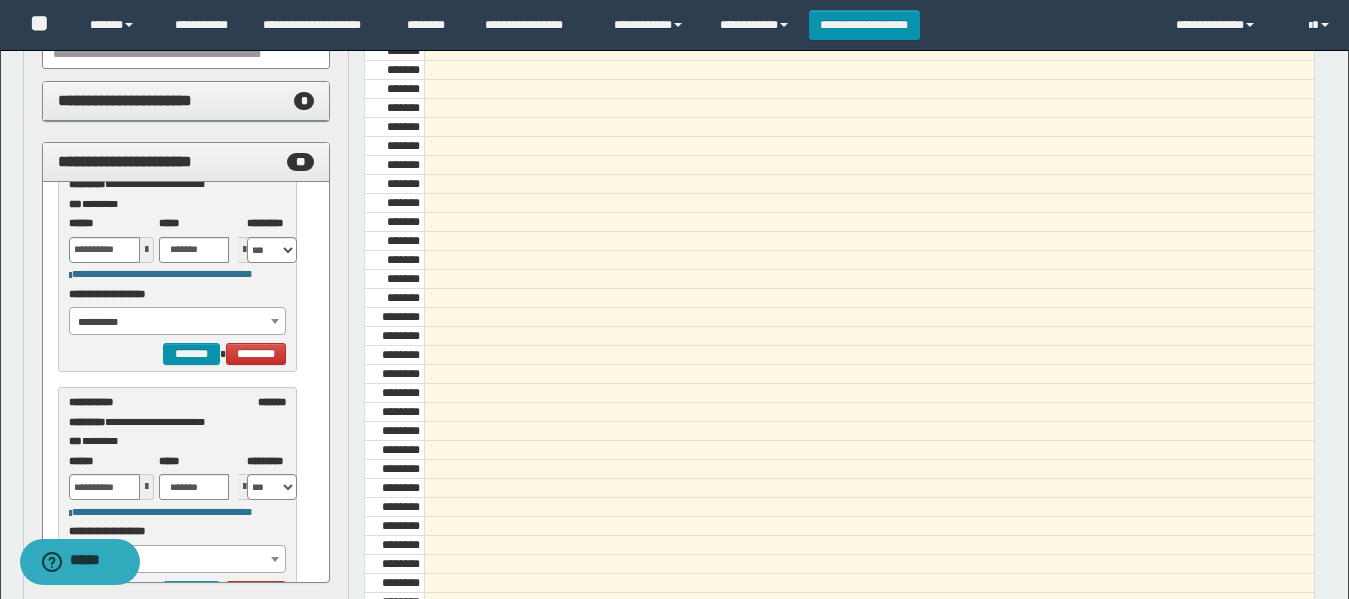scroll, scrollTop: 300, scrollLeft: 0, axis: vertical 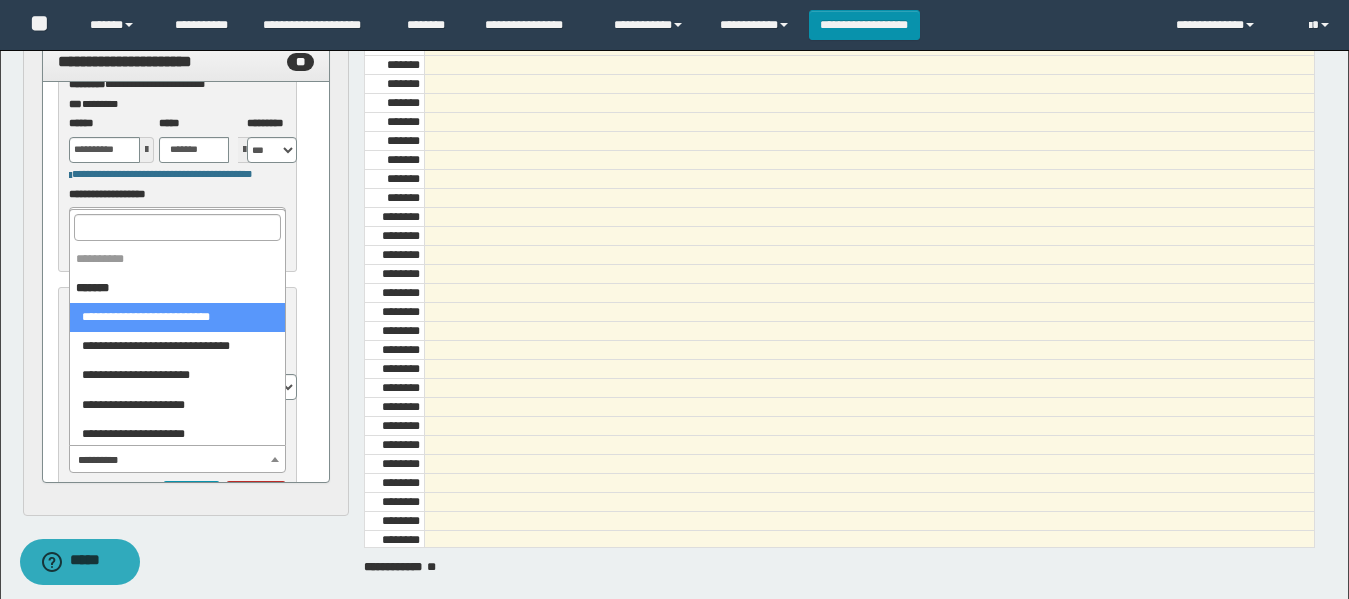 click on "**********" at bounding box center (178, 460) 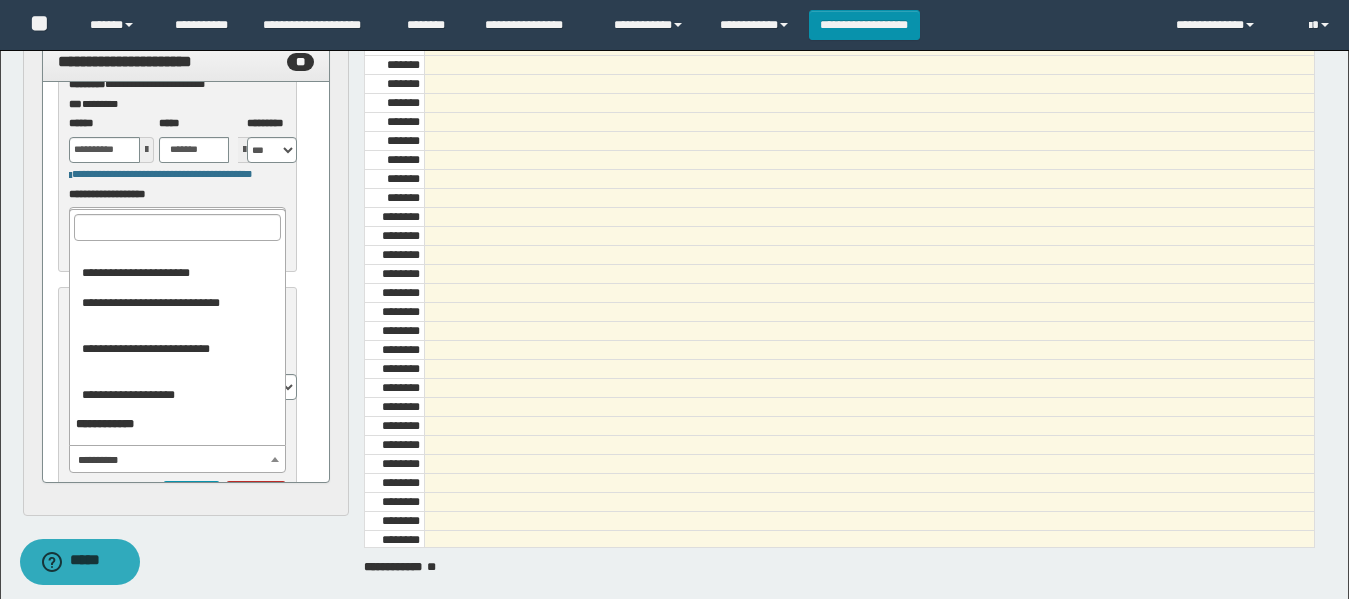 scroll, scrollTop: 300, scrollLeft: 0, axis: vertical 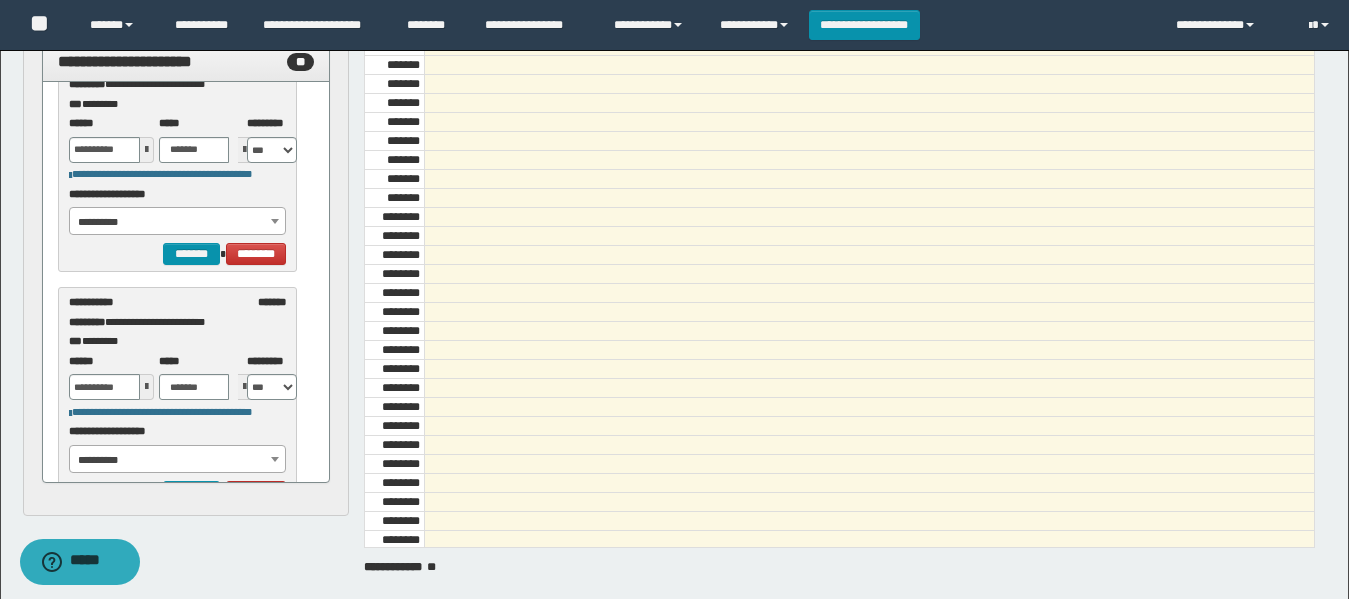 click at bounding box center [869, 445] 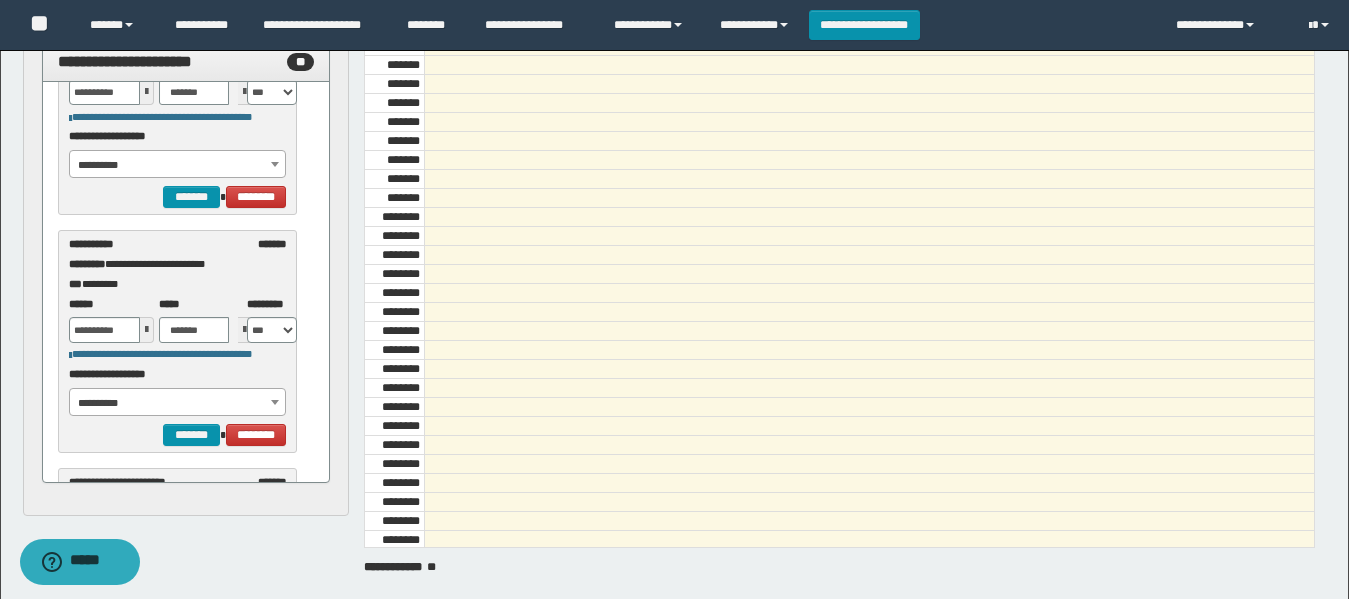 scroll, scrollTop: 600, scrollLeft: 0, axis: vertical 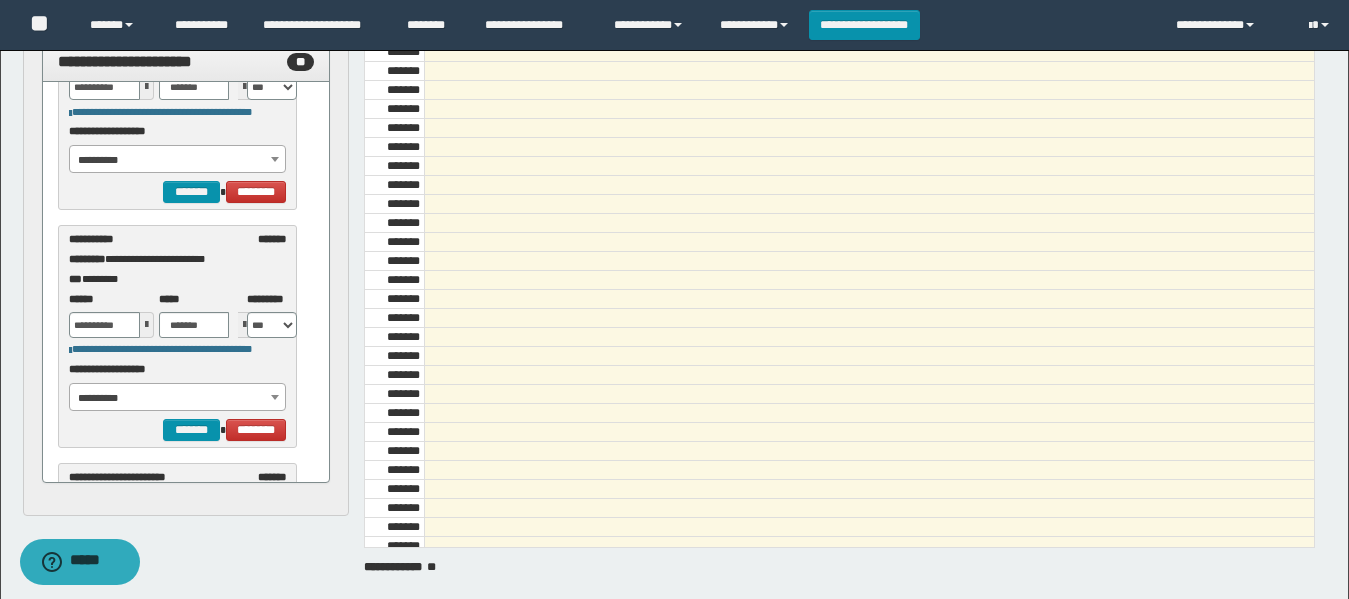 drag, startPoint x: 420, startPoint y: 303, endPoint x: 1021, endPoint y: 330, distance: 601.6062 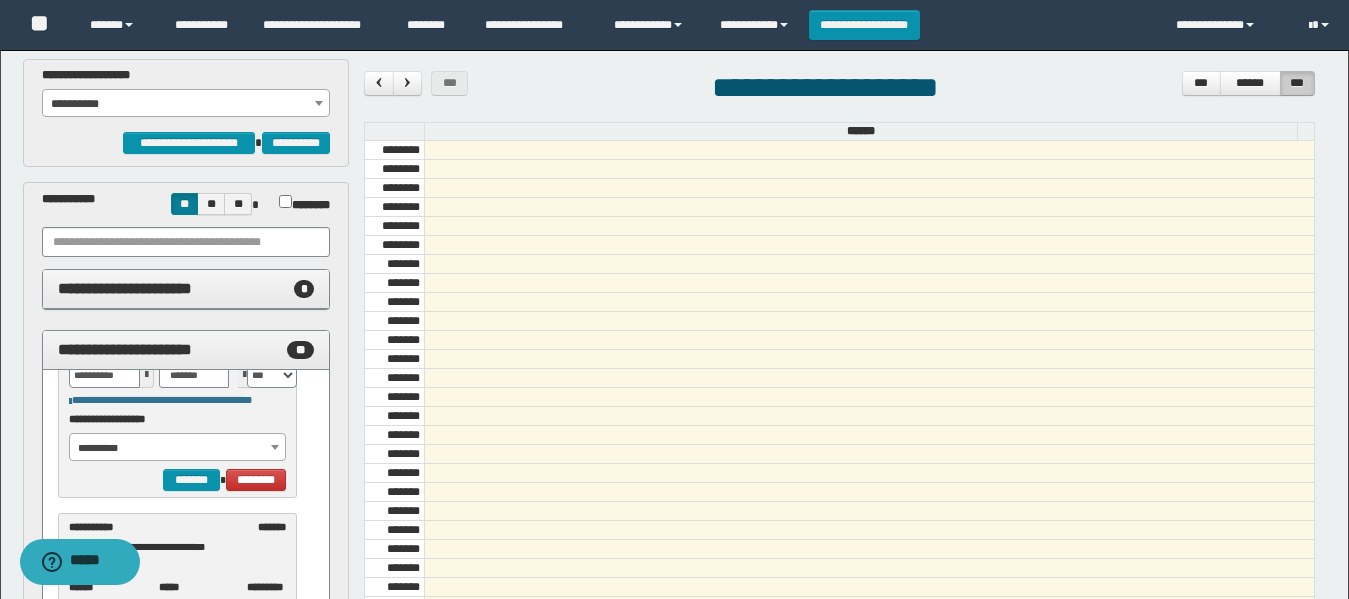 scroll, scrollTop: 0, scrollLeft: 0, axis: both 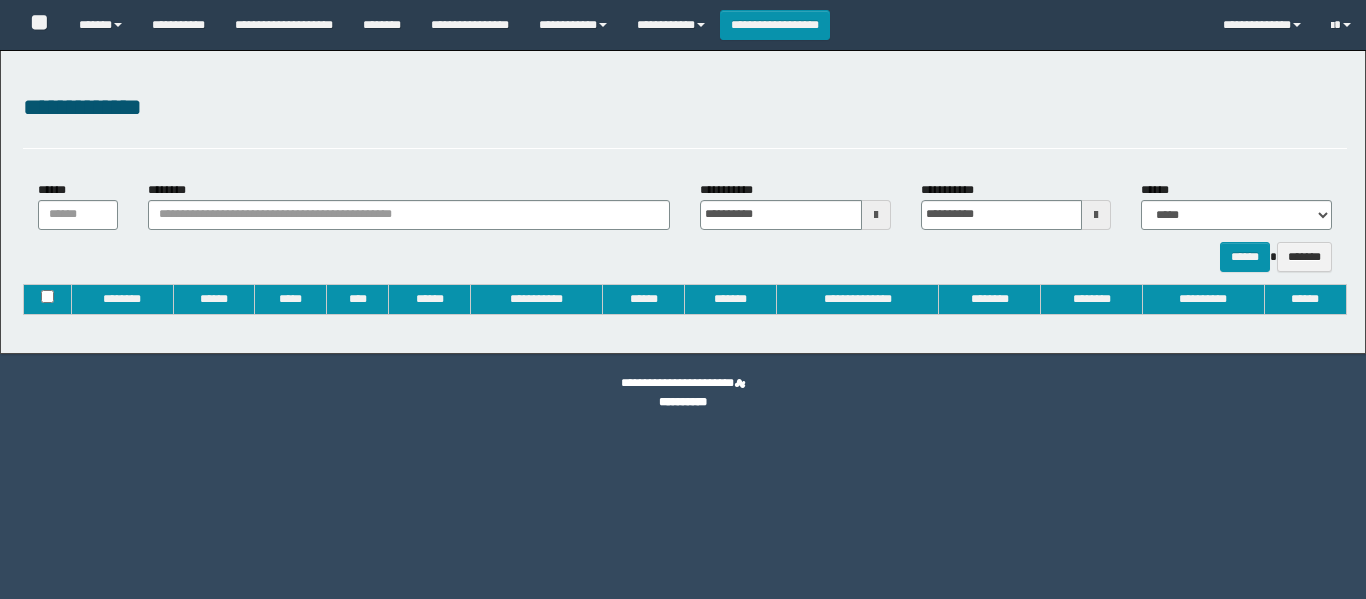 type on "**********" 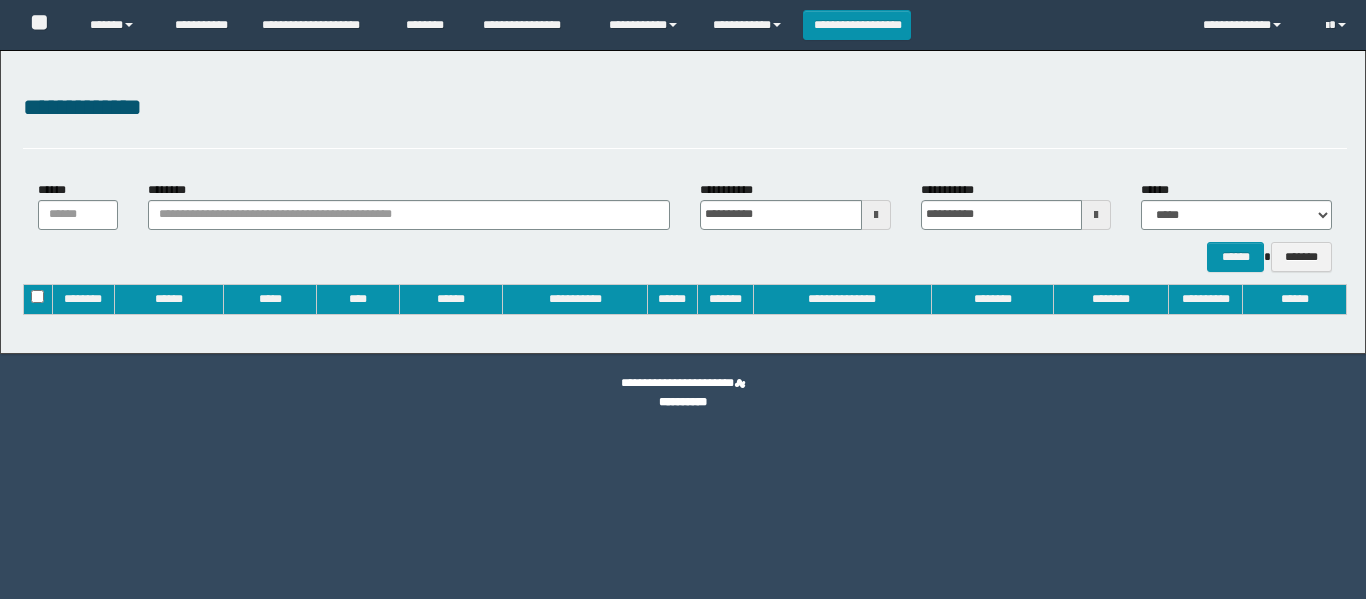 scroll, scrollTop: 0, scrollLeft: 0, axis: both 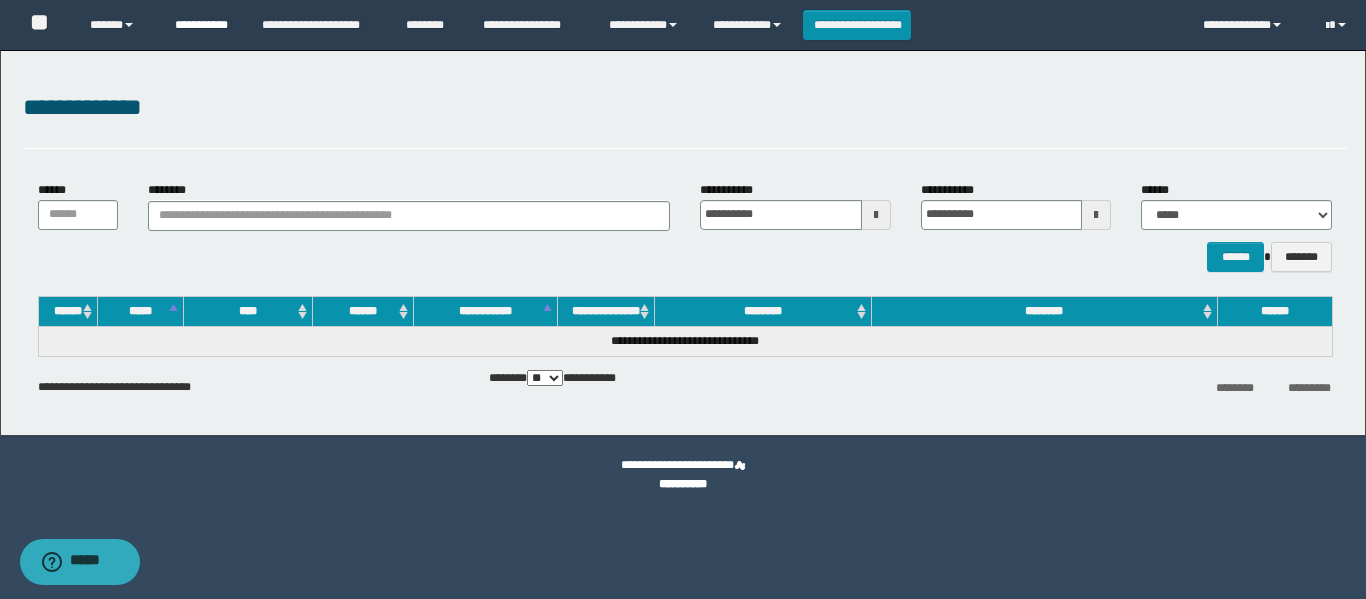 click on "**********" at bounding box center (203, 25) 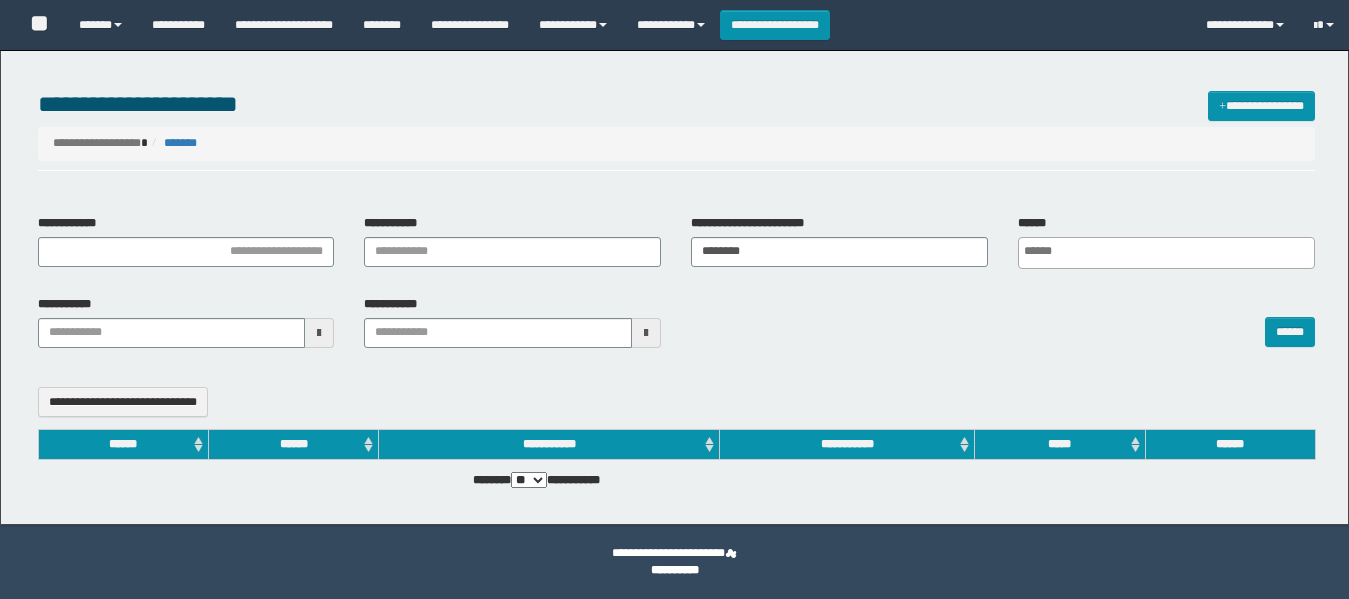 select 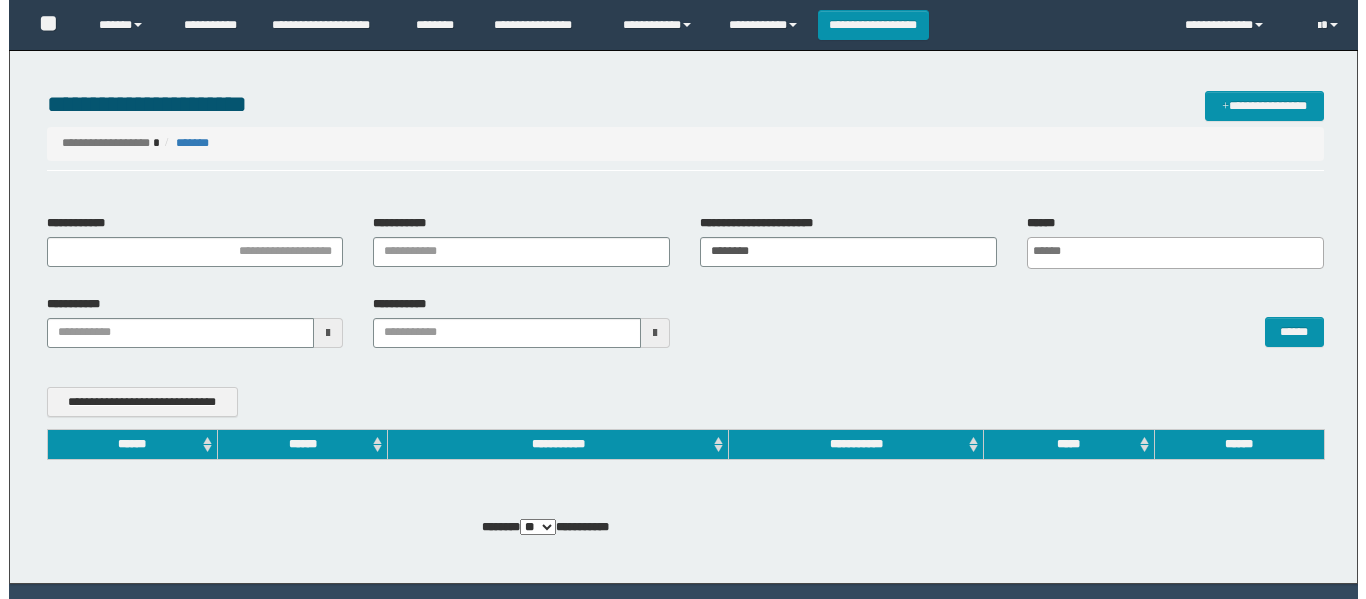 scroll, scrollTop: 0, scrollLeft: 0, axis: both 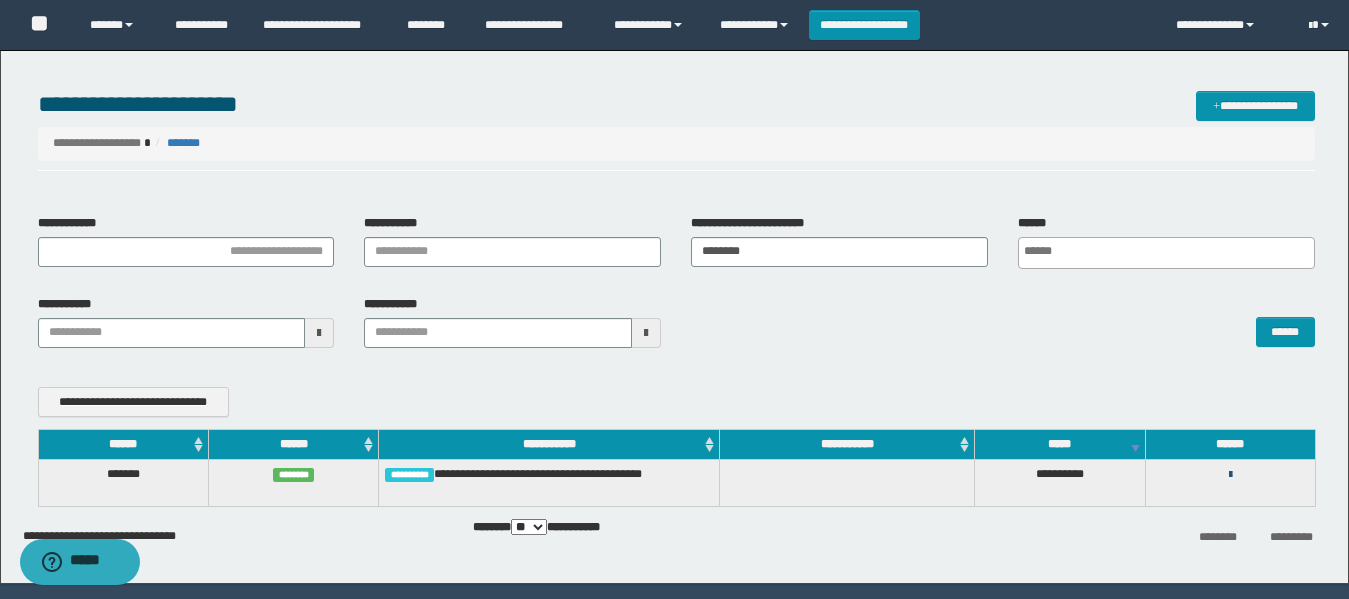 click at bounding box center [1230, 475] 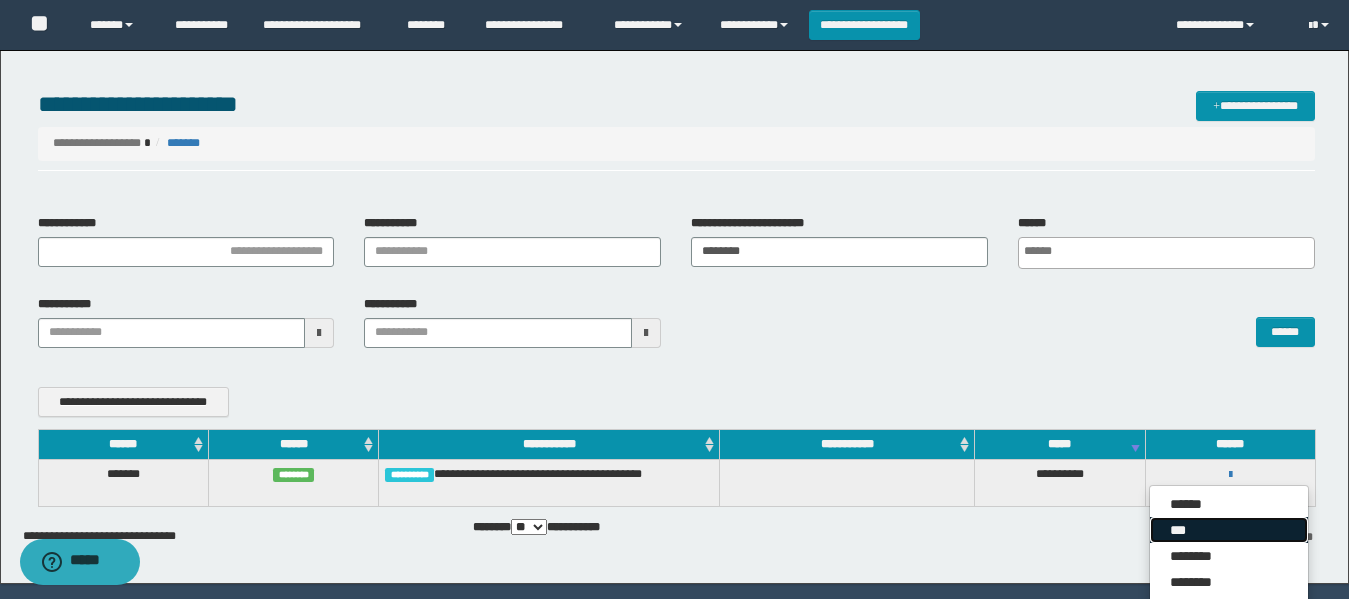click on "***" at bounding box center [1229, 530] 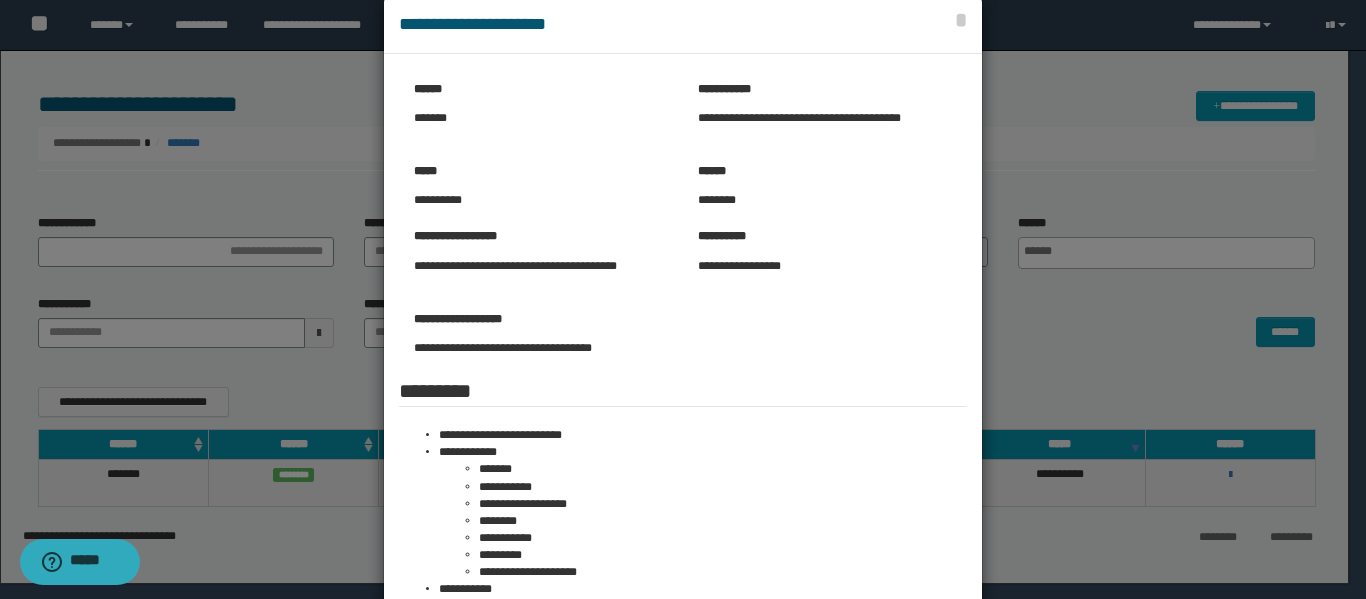 scroll, scrollTop: 0, scrollLeft: 0, axis: both 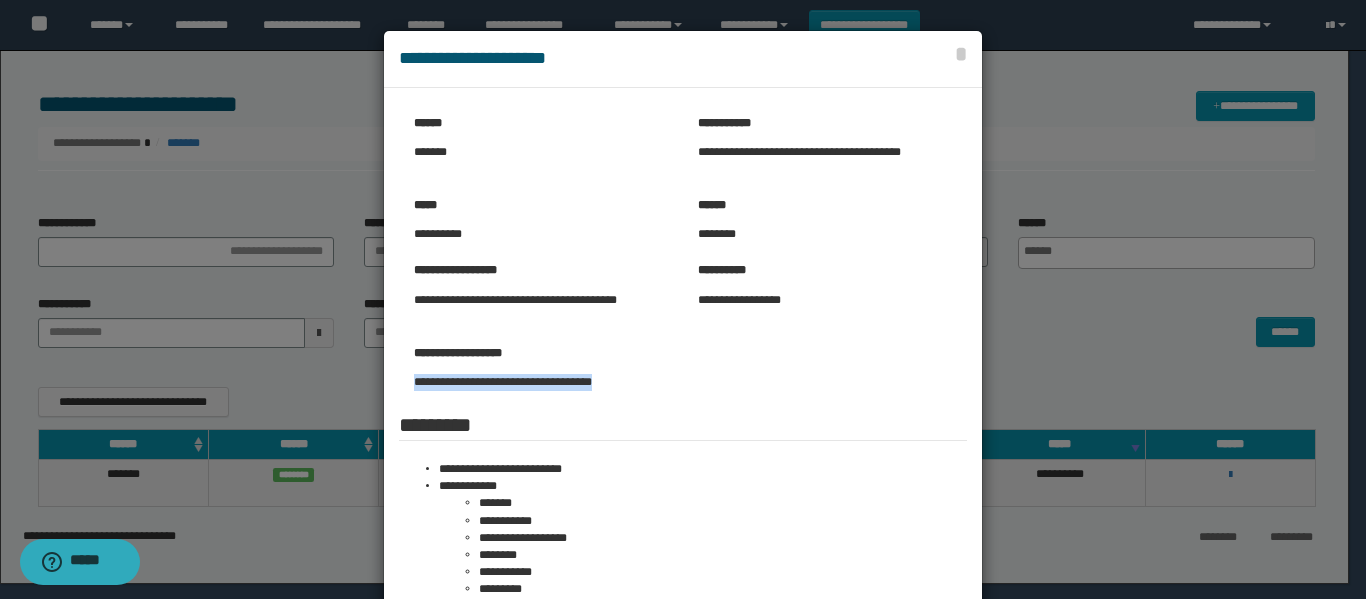 drag, startPoint x: 404, startPoint y: 380, endPoint x: 610, endPoint y: 392, distance: 206.34921 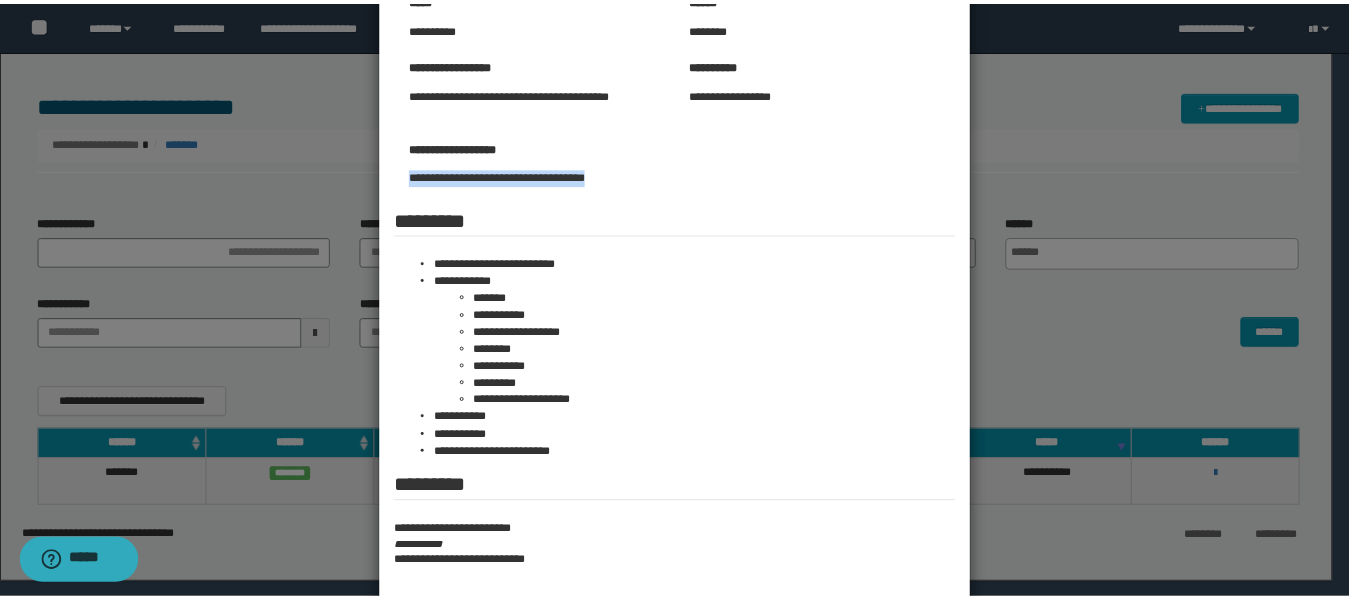 scroll, scrollTop: 300, scrollLeft: 0, axis: vertical 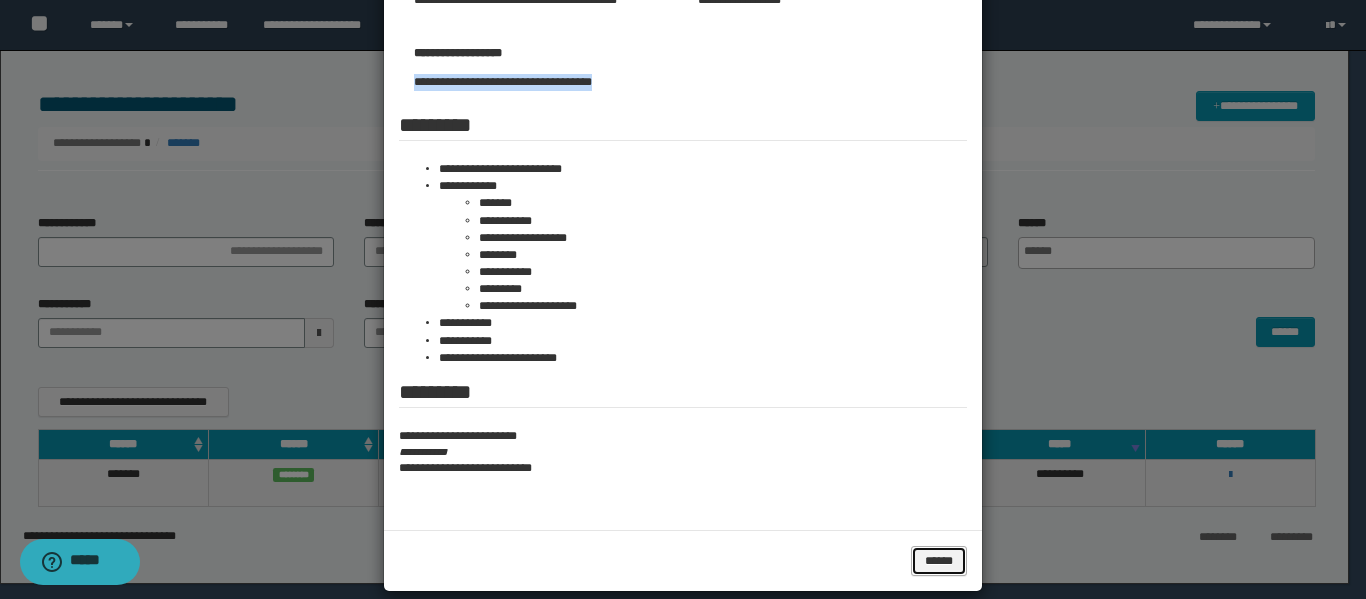 click on "******" at bounding box center [939, 561] 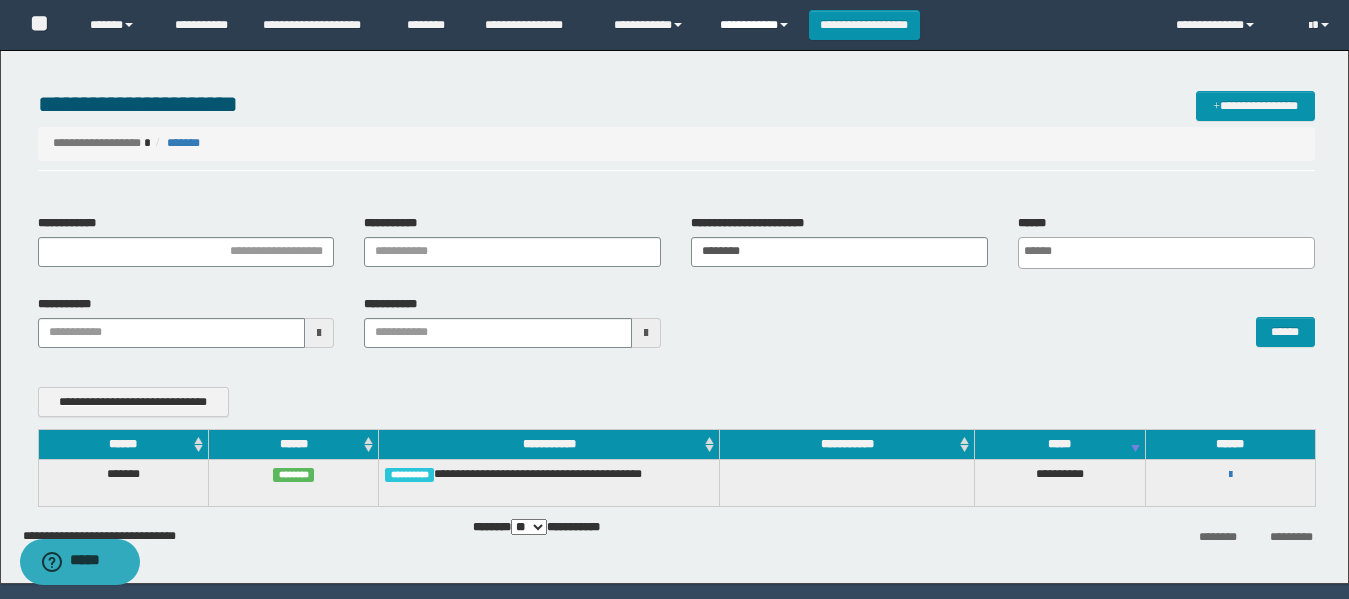 click on "**********" at bounding box center [757, 25] 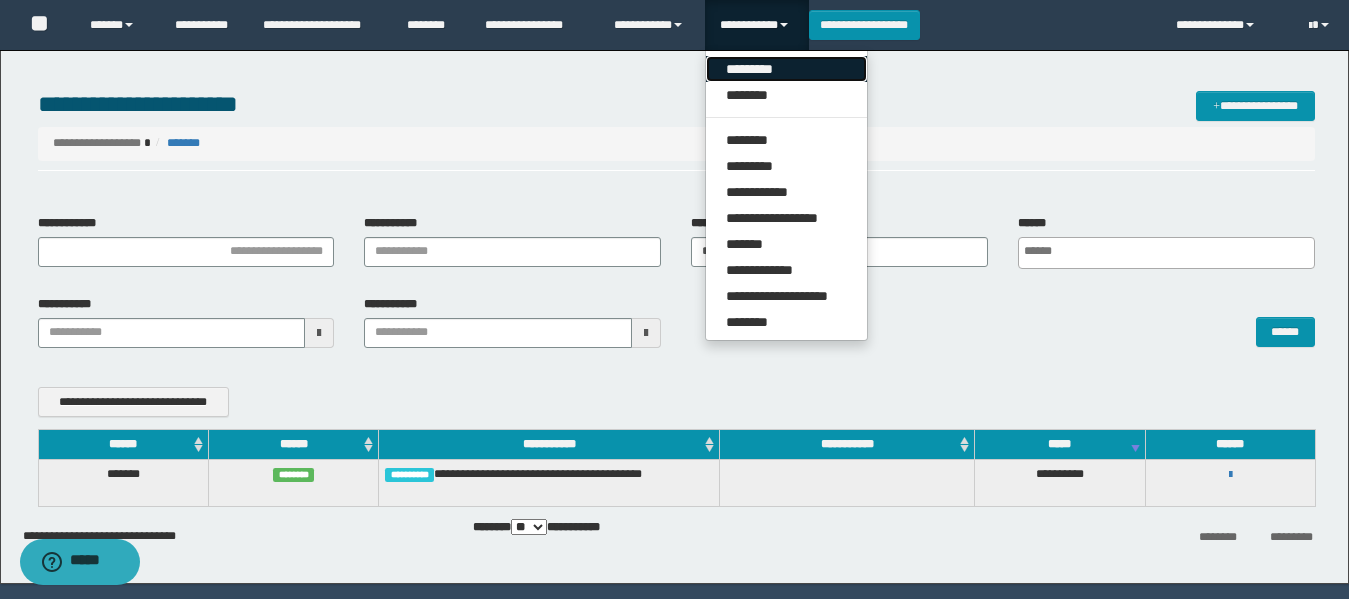click on "*********" at bounding box center [786, 69] 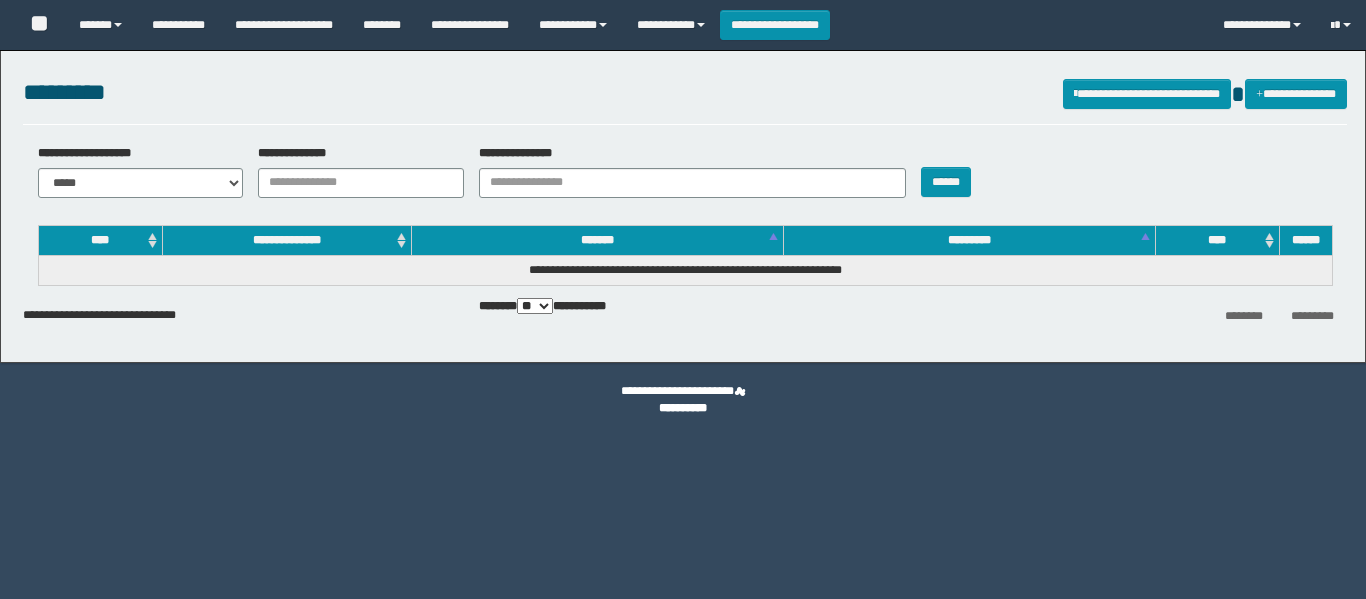 scroll, scrollTop: 0, scrollLeft: 0, axis: both 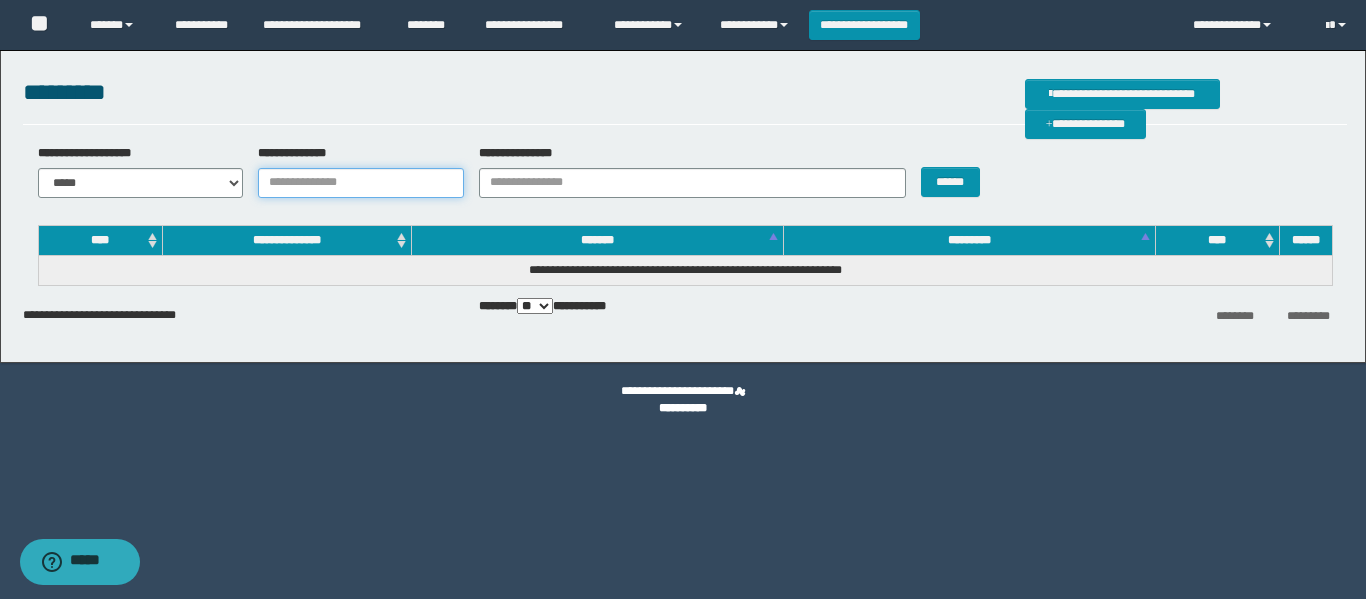 click on "**********" at bounding box center (361, 183) 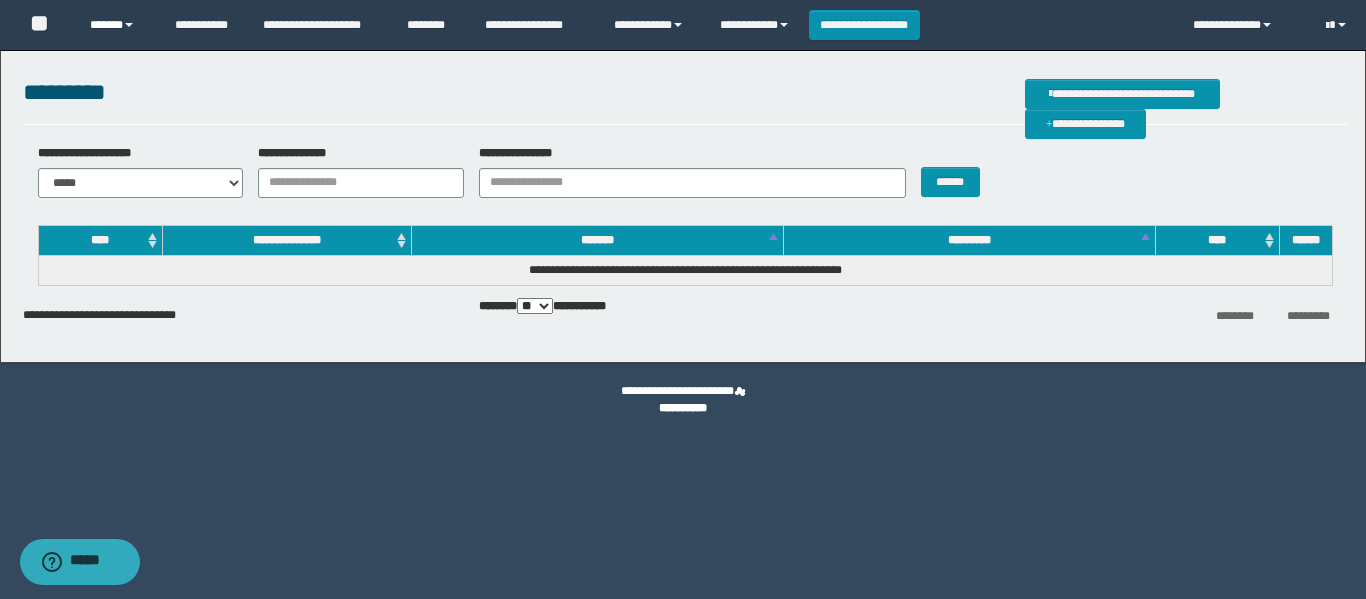 click on "******" at bounding box center (117, 25) 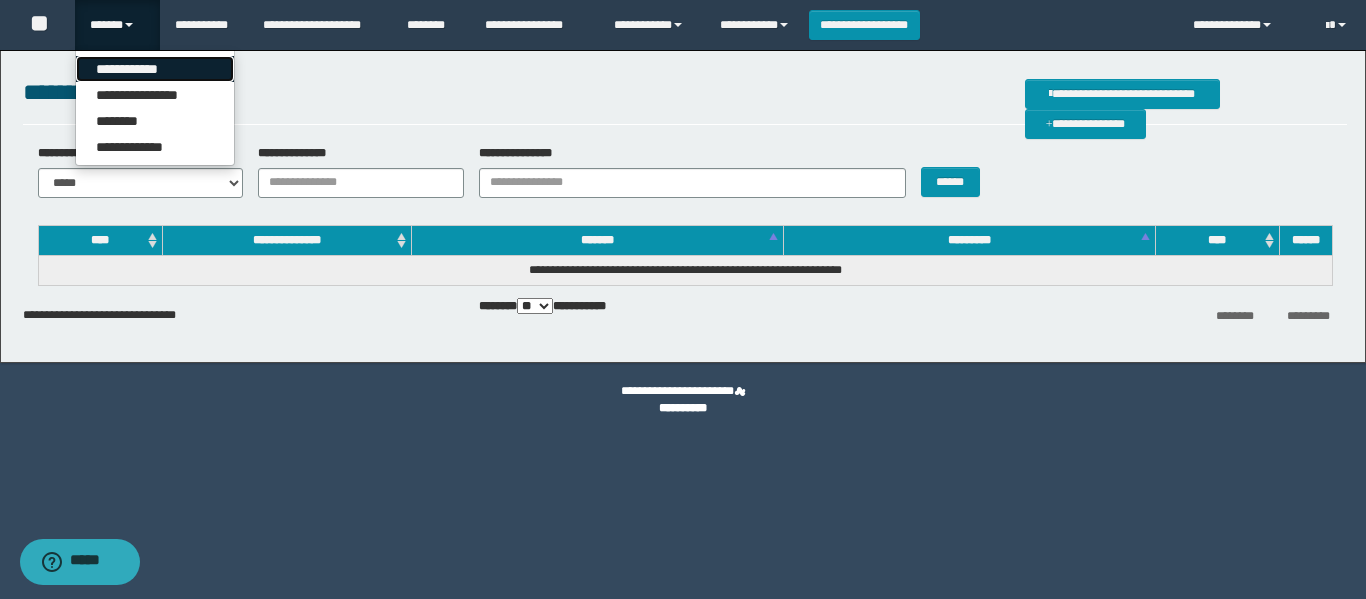 click on "**********" at bounding box center (155, 69) 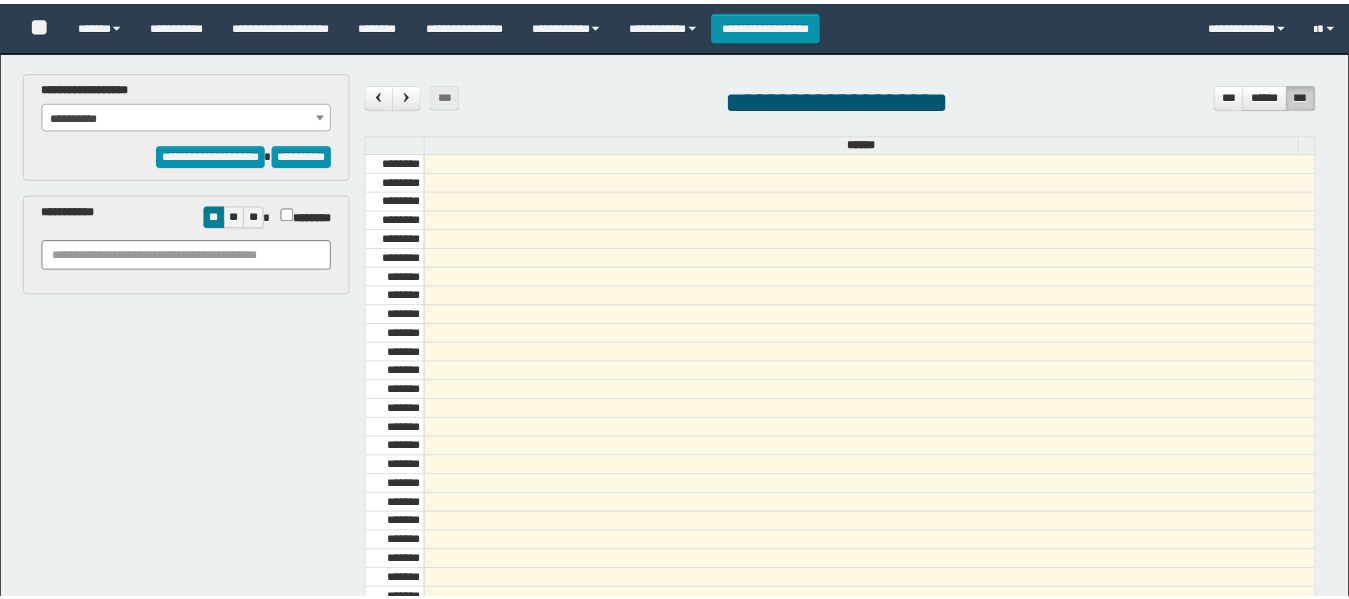 scroll, scrollTop: 0, scrollLeft: 0, axis: both 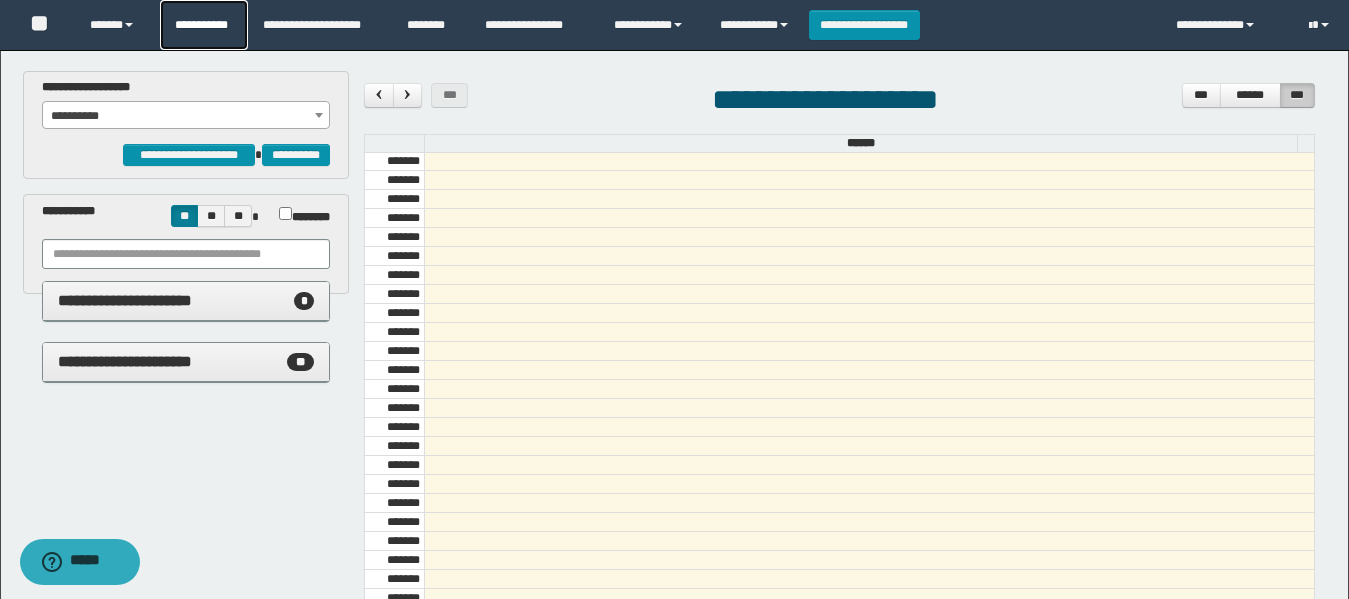 click on "**********" at bounding box center (204, 25) 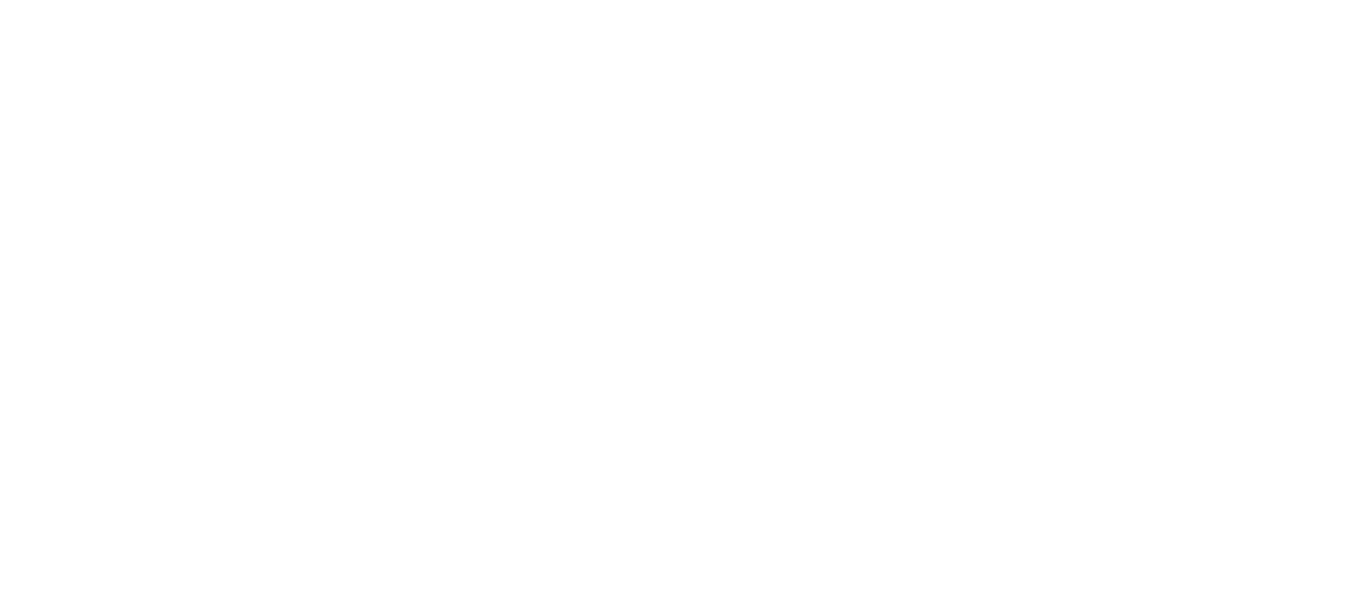 select 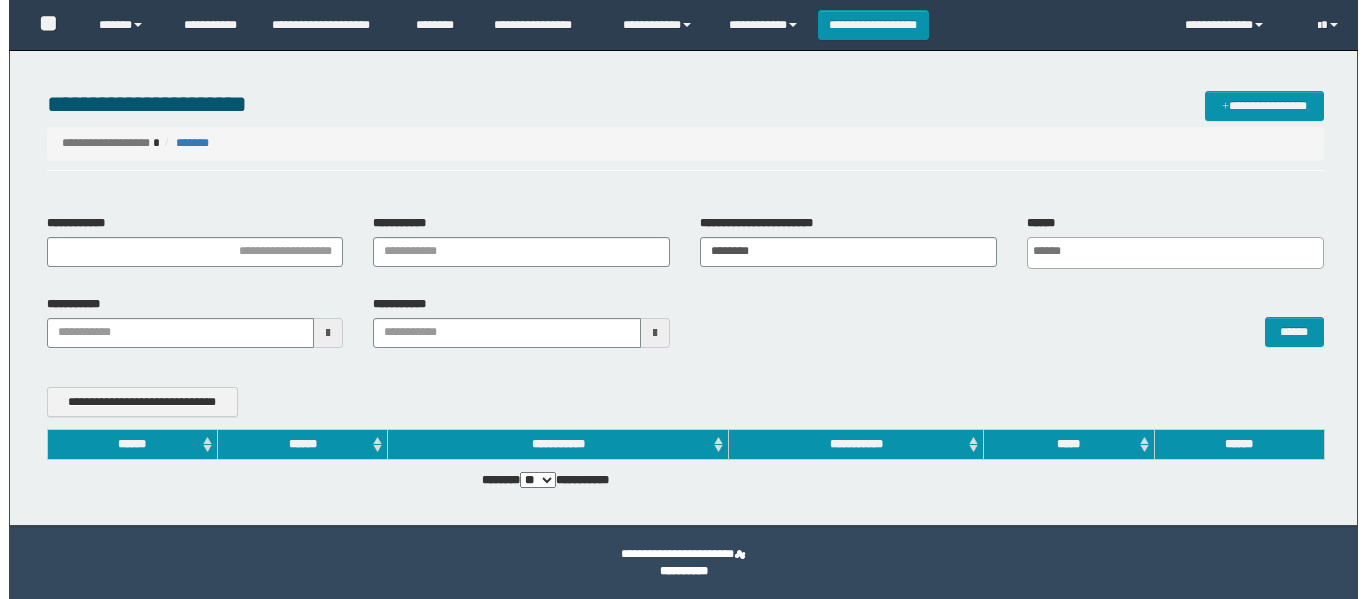 scroll, scrollTop: 0, scrollLeft: 0, axis: both 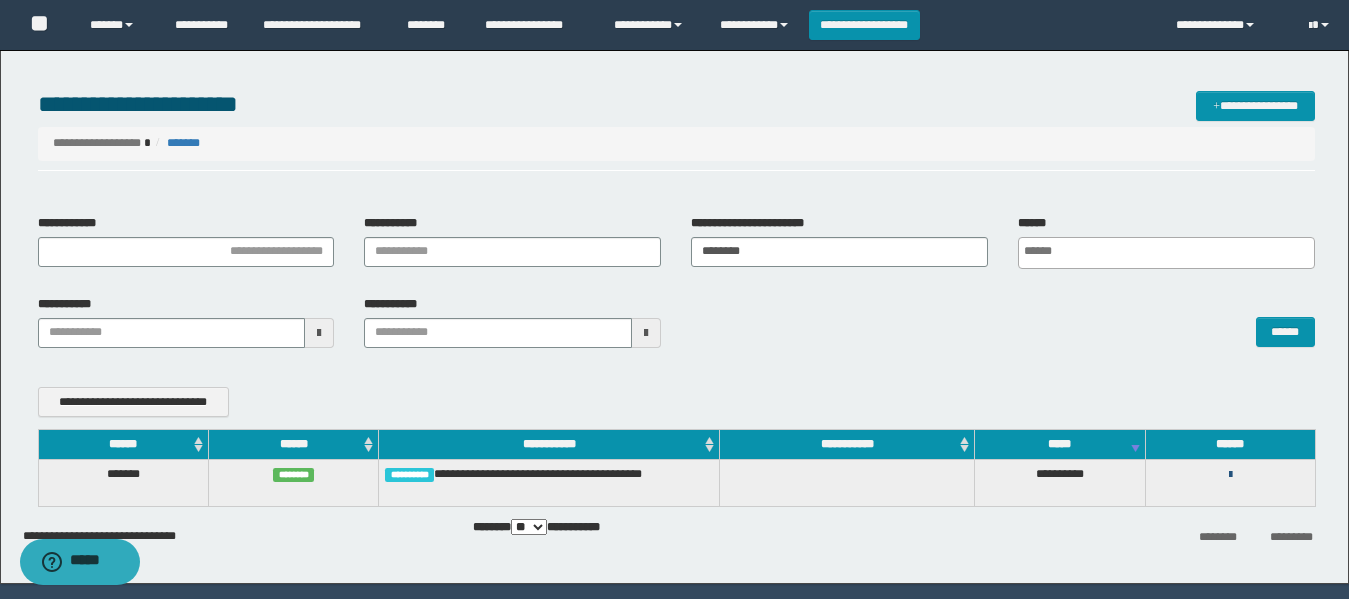 click at bounding box center (1230, 475) 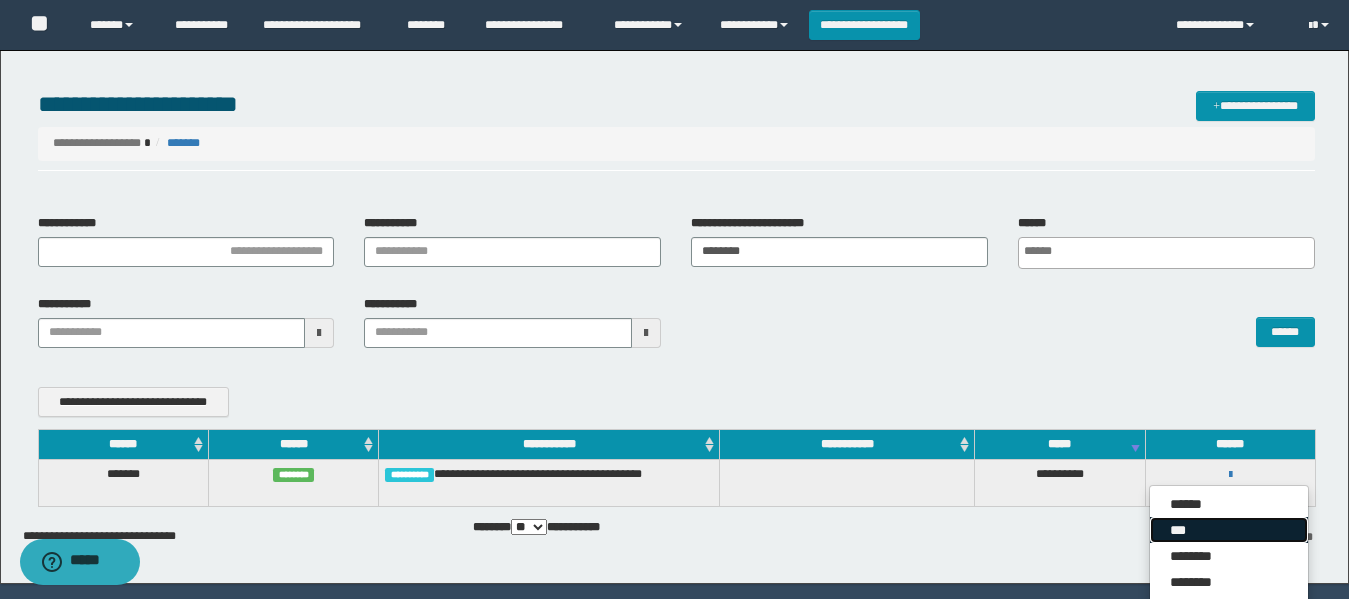 click on "***" at bounding box center [1229, 530] 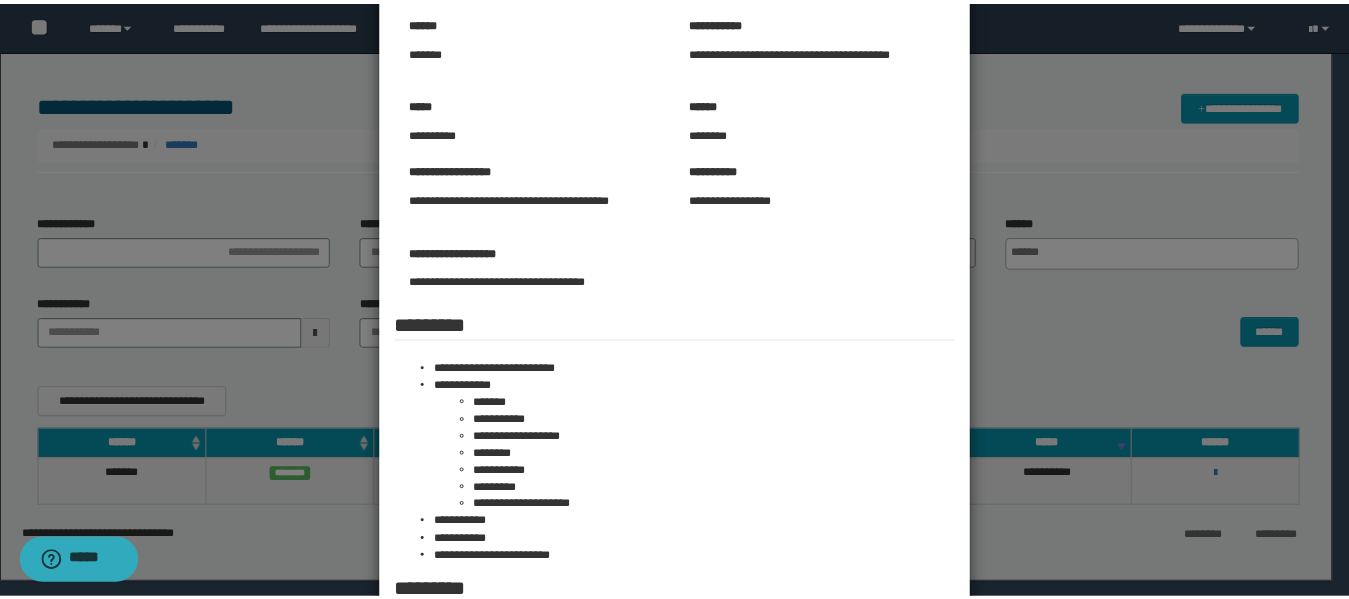scroll, scrollTop: 0, scrollLeft: 0, axis: both 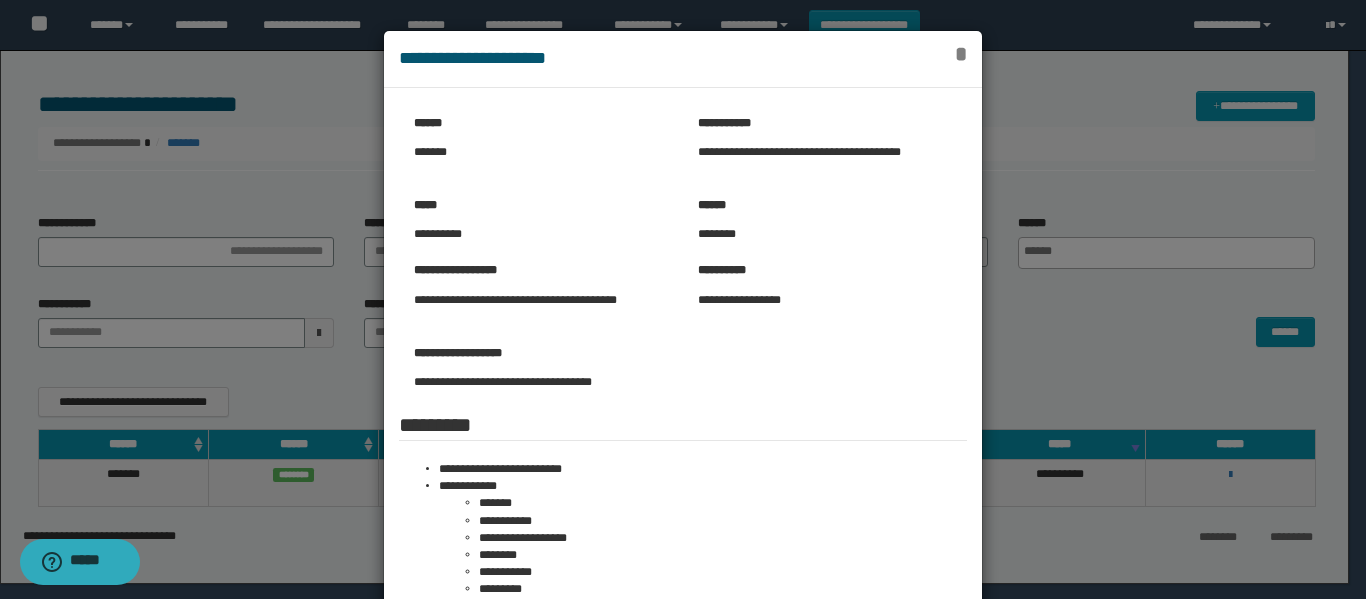 drag, startPoint x: 957, startPoint y: 60, endPoint x: 919, endPoint y: 64, distance: 38.209946 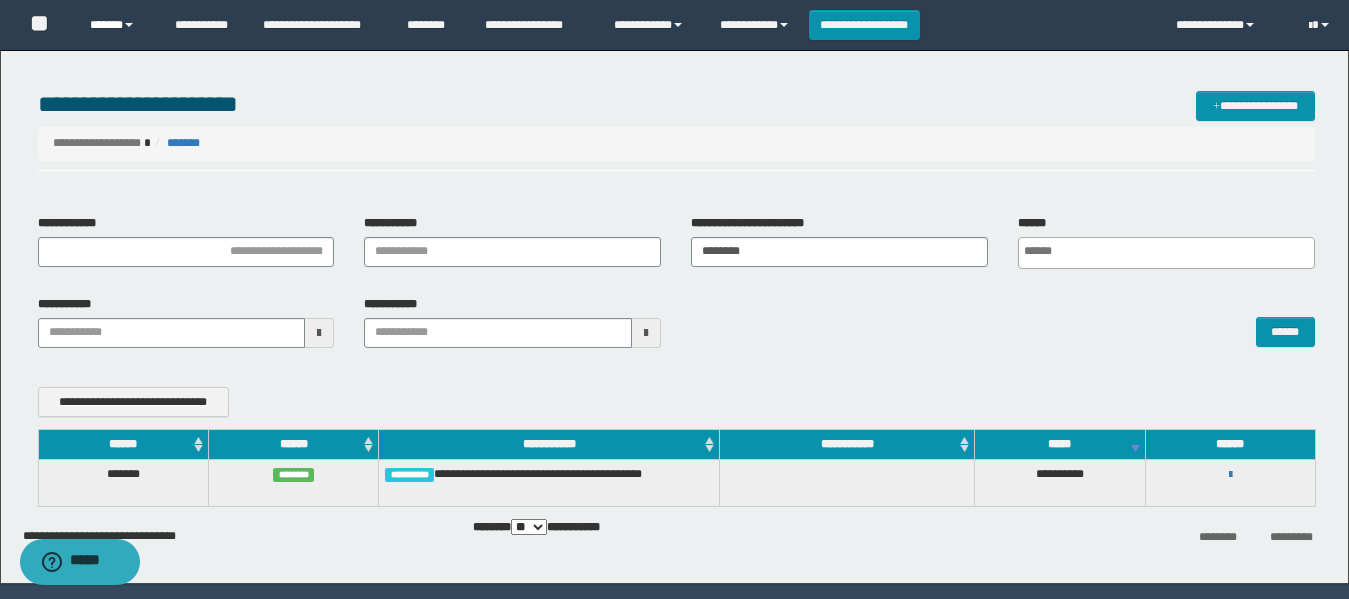 click on "******" at bounding box center [117, 25] 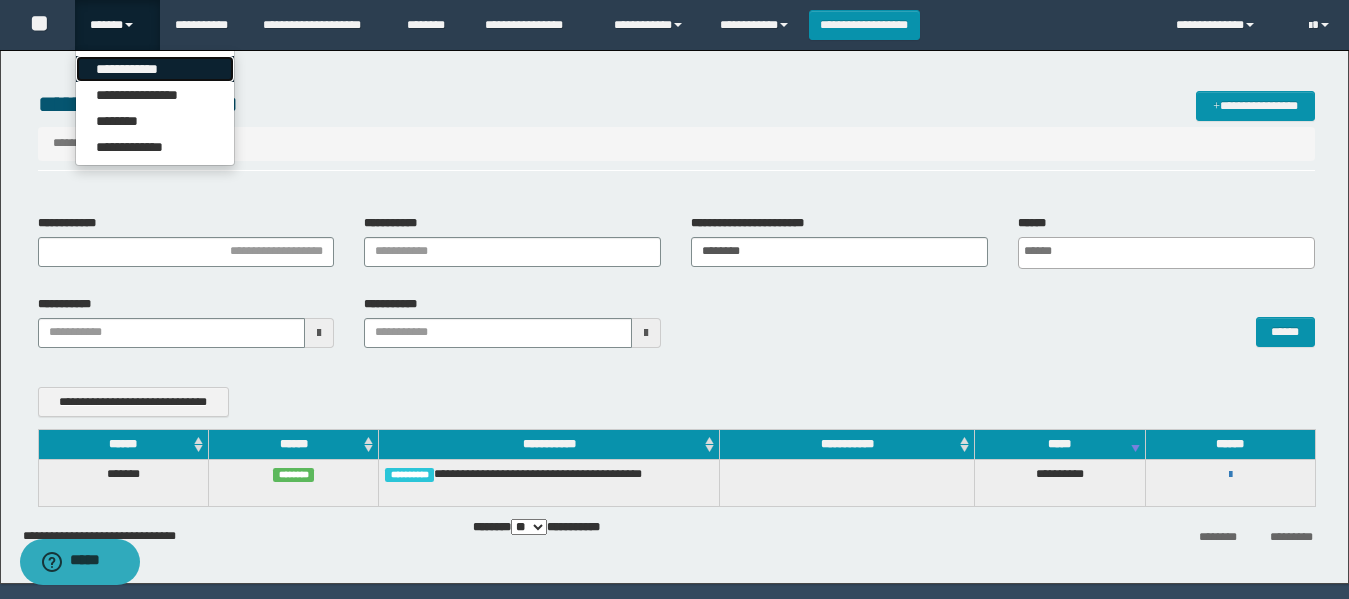 click on "**********" at bounding box center [155, 69] 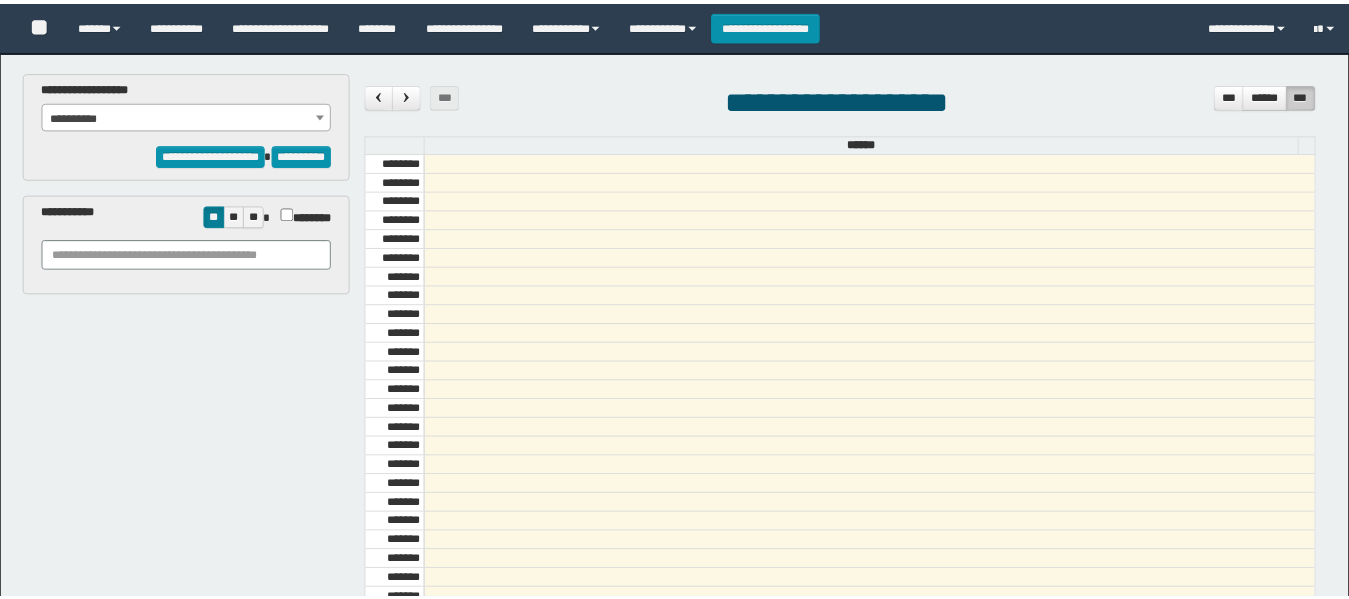 scroll, scrollTop: 0, scrollLeft: 0, axis: both 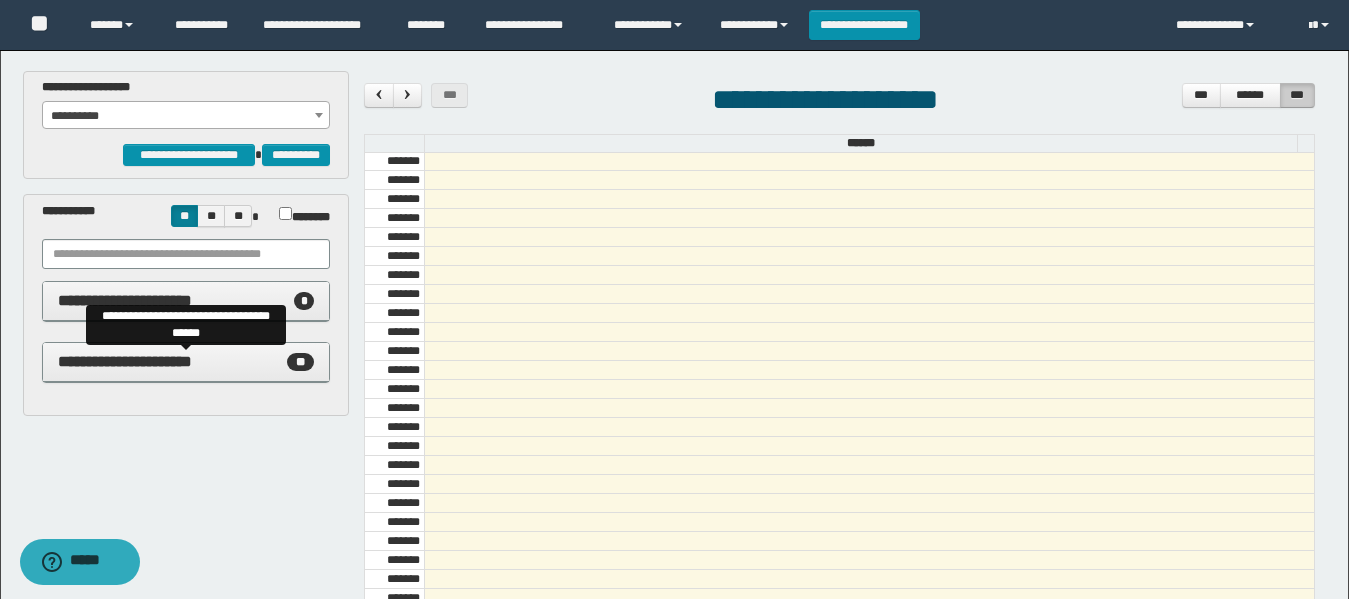 click on "**********" at bounding box center (125, 361) 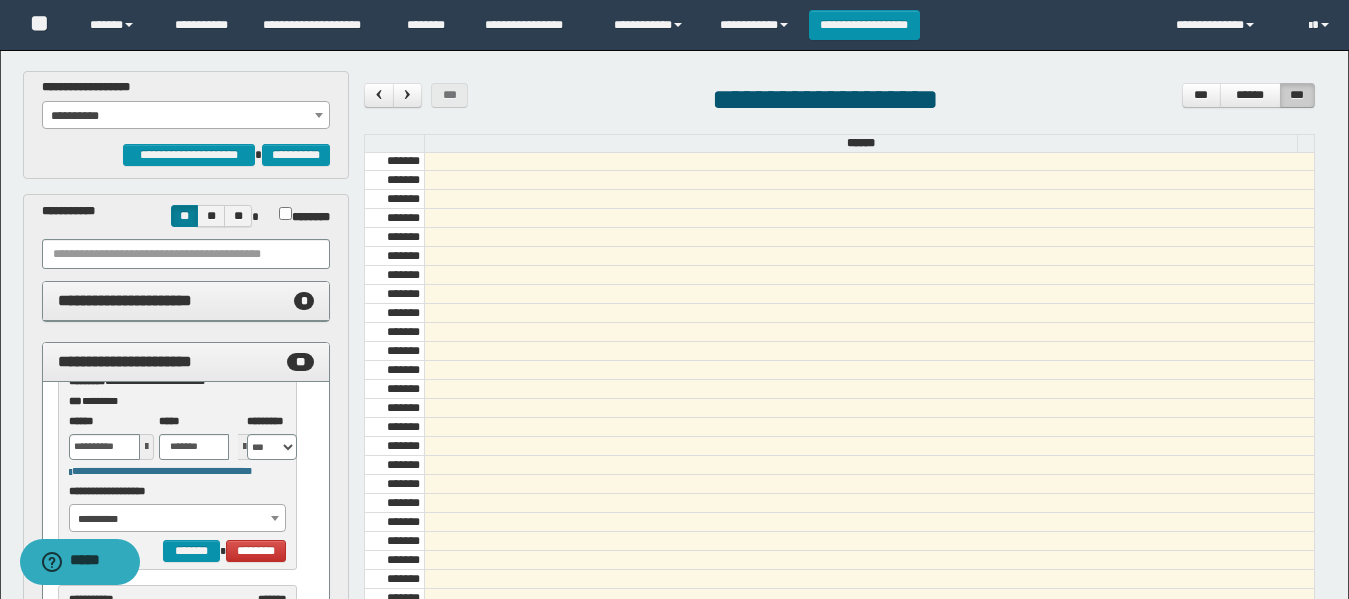 scroll, scrollTop: 100, scrollLeft: 0, axis: vertical 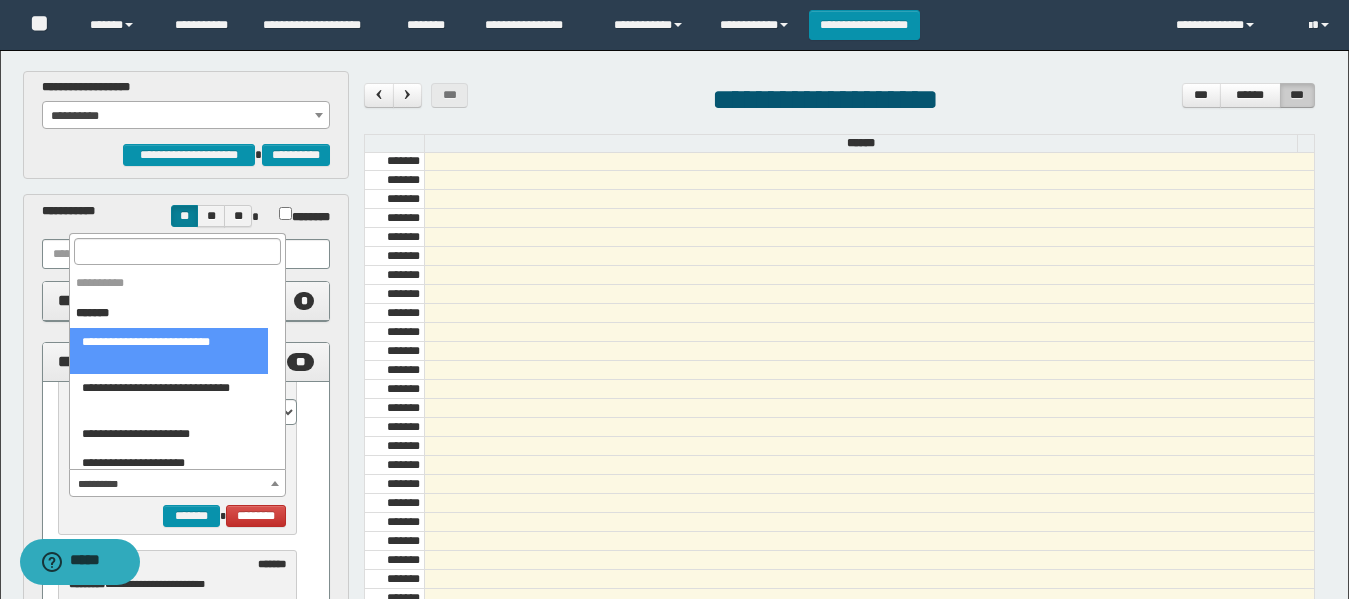click on "**********" at bounding box center [178, 484] 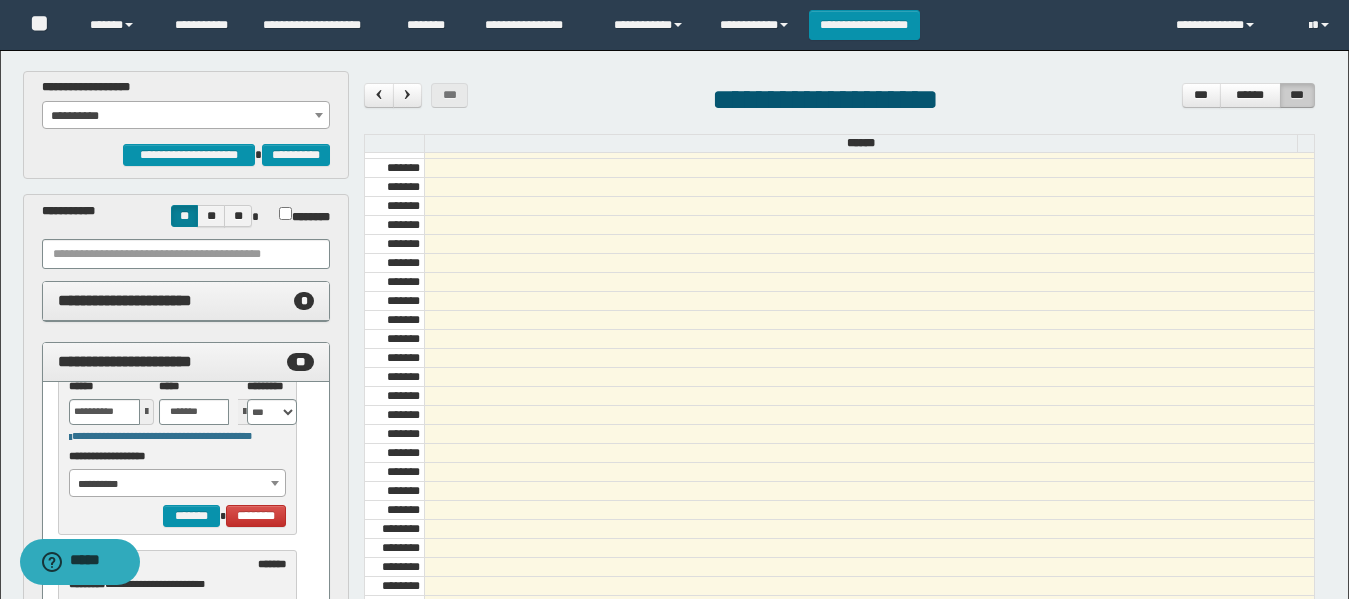 scroll, scrollTop: 785, scrollLeft: 0, axis: vertical 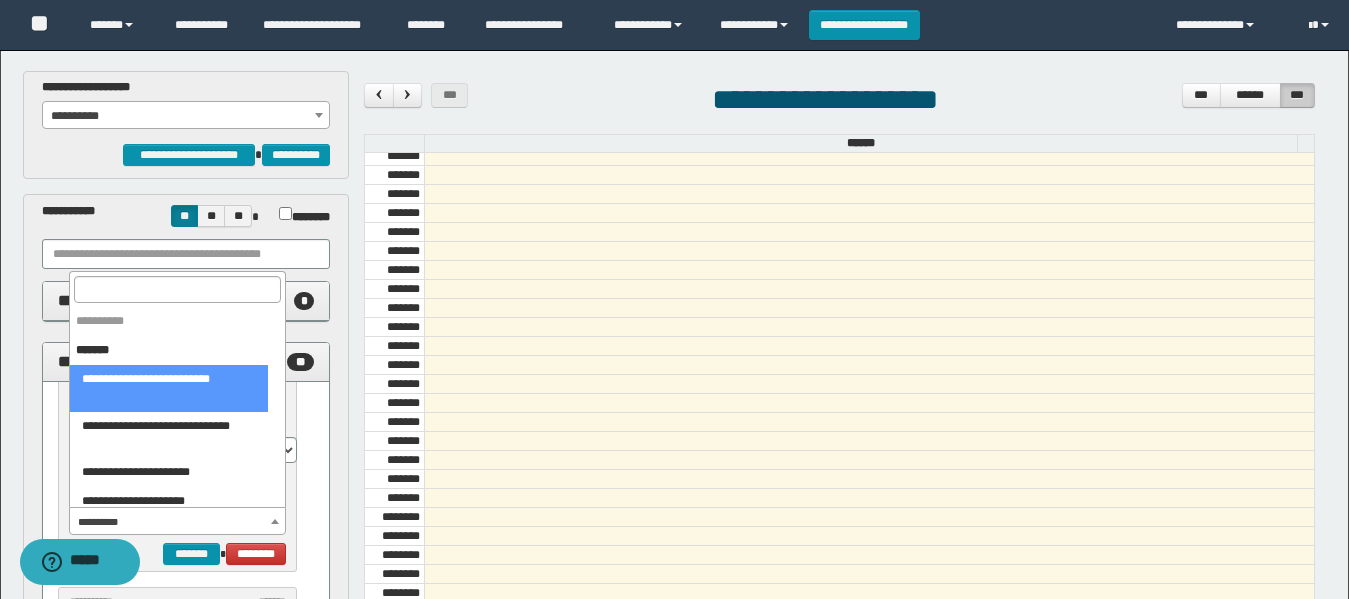 click on "**********" at bounding box center (178, 522) 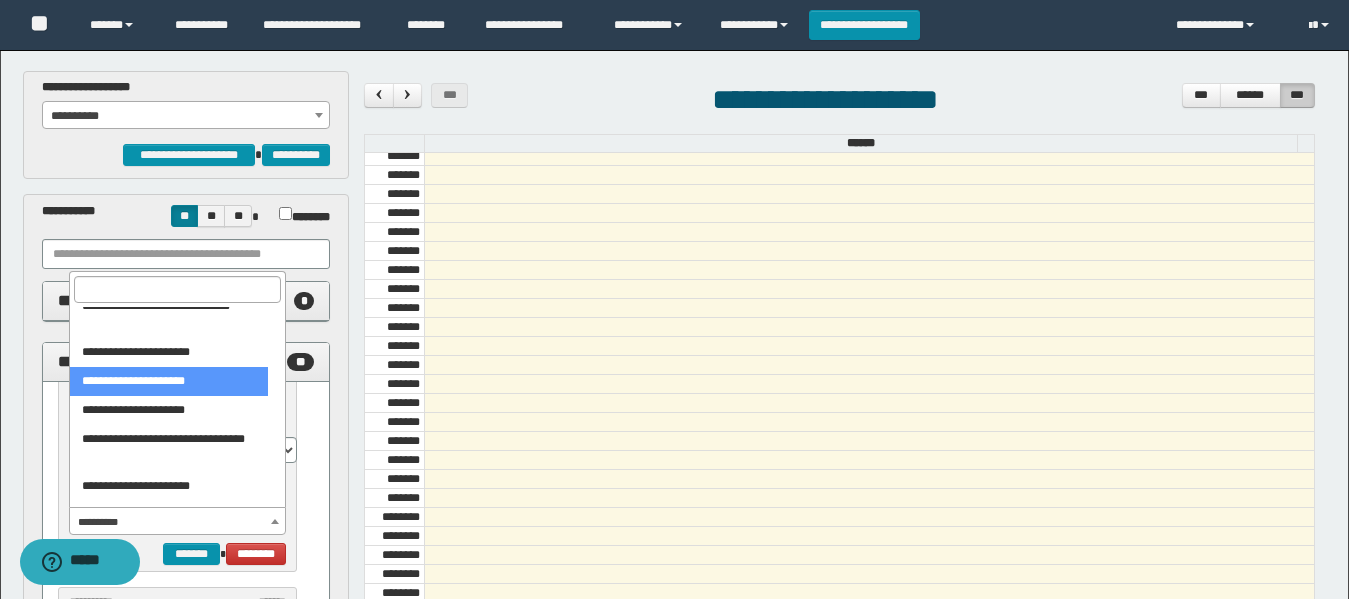 scroll, scrollTop: 160, scrollLeft: 0, axis: vertical 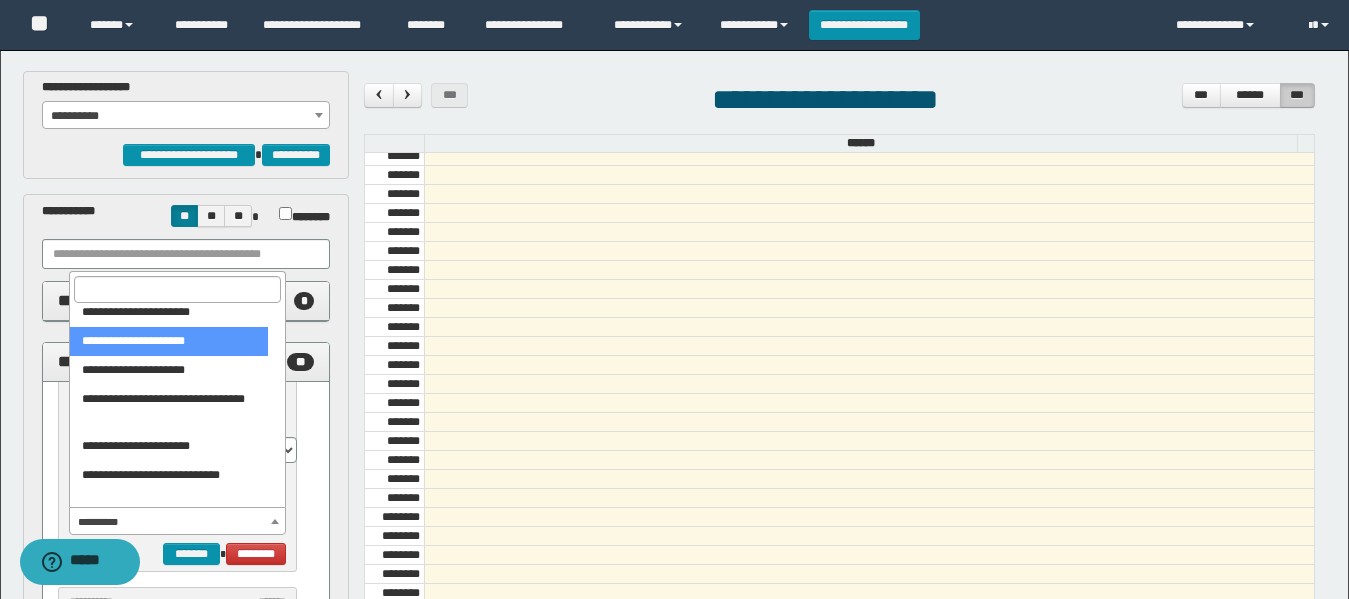 click at bounding box center (869, 460) 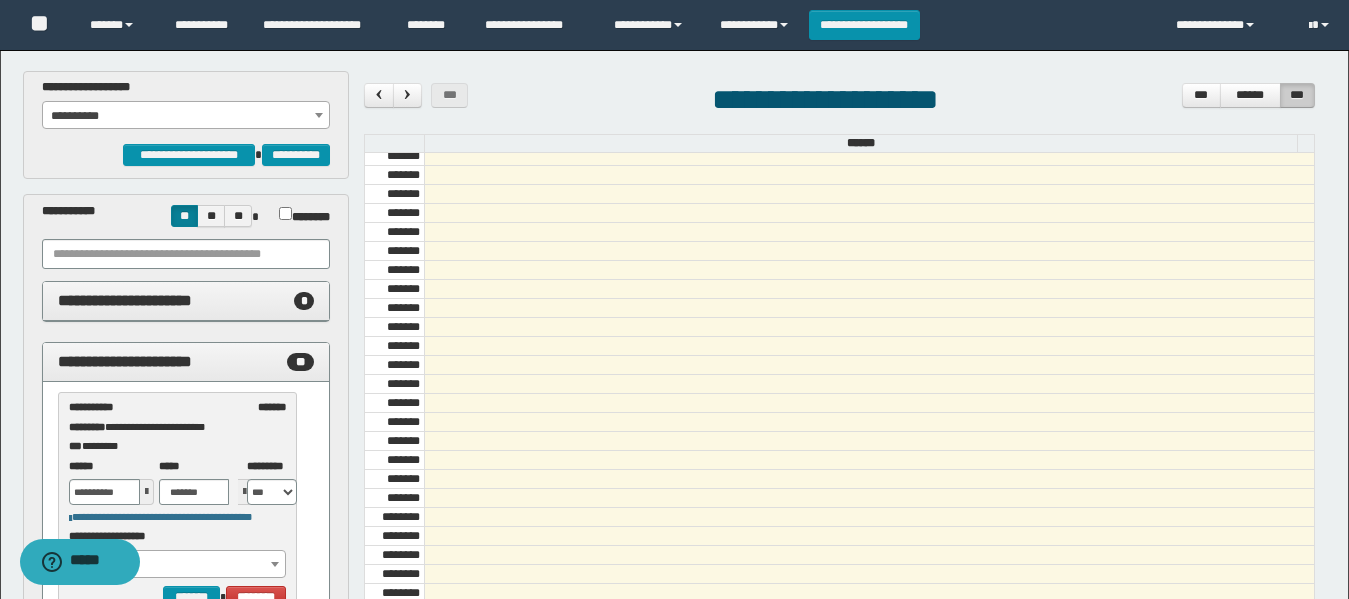 scroll, scrollTop: 500, scrollLeft: 0, axis: vertical 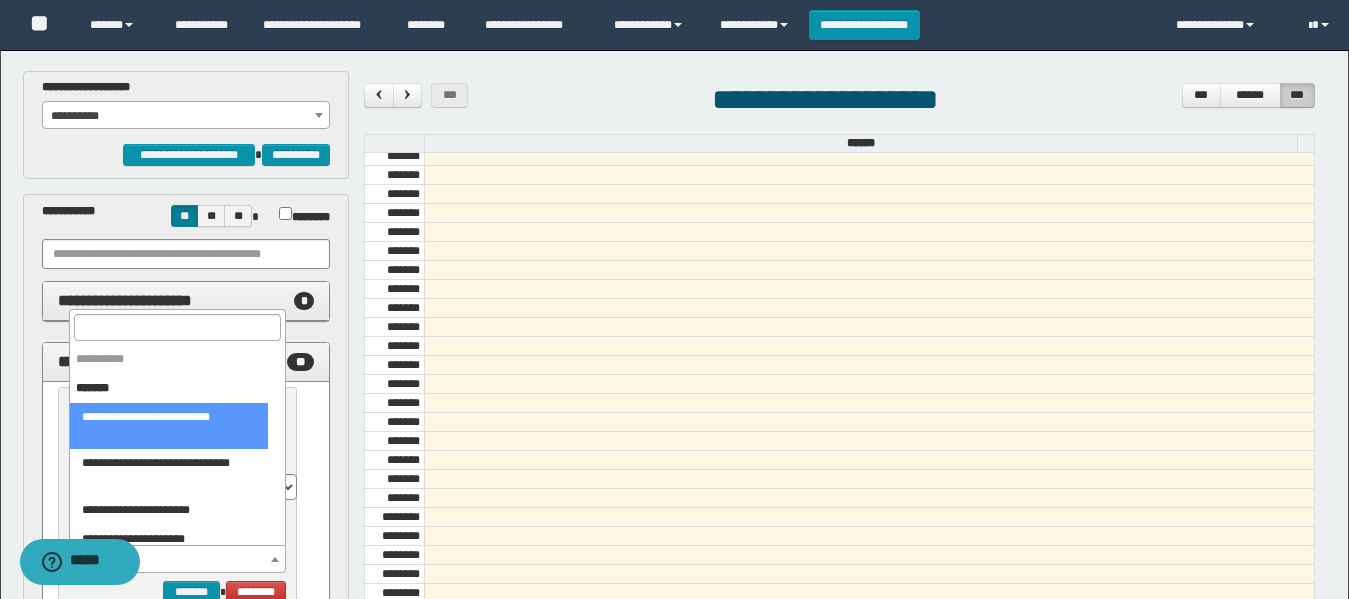click on "**********" at bounding box center (178, 560) 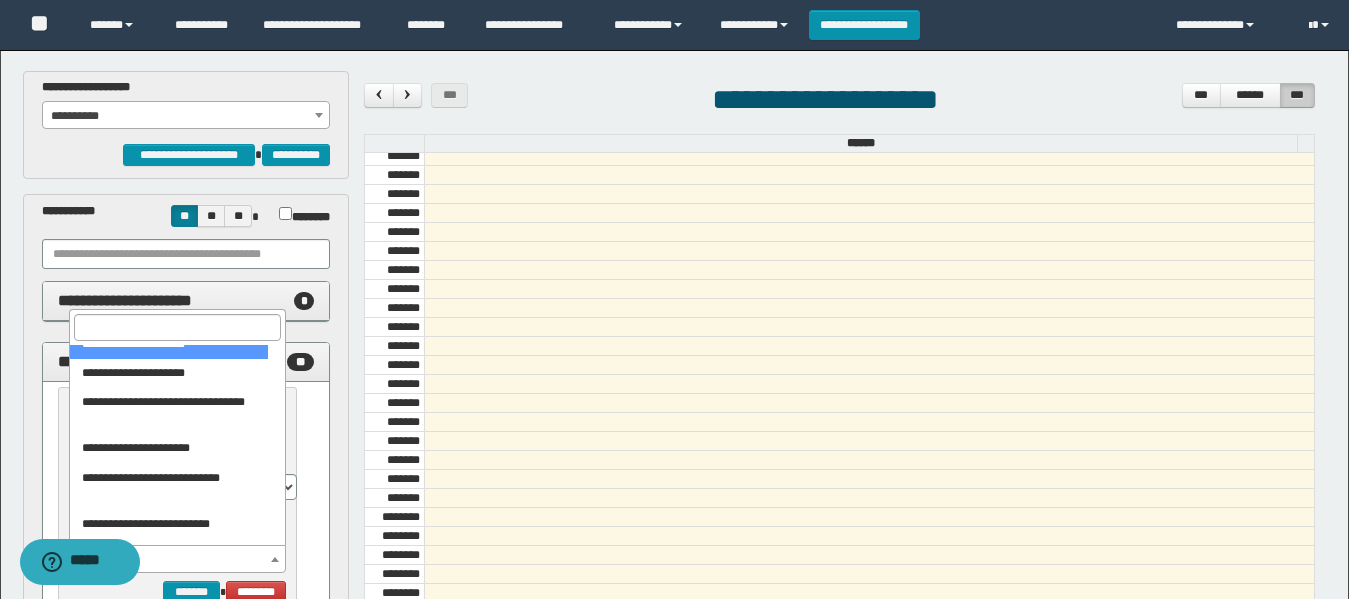 scroll, scrollTop: 200, scrollLeft: 0, axis: vertical 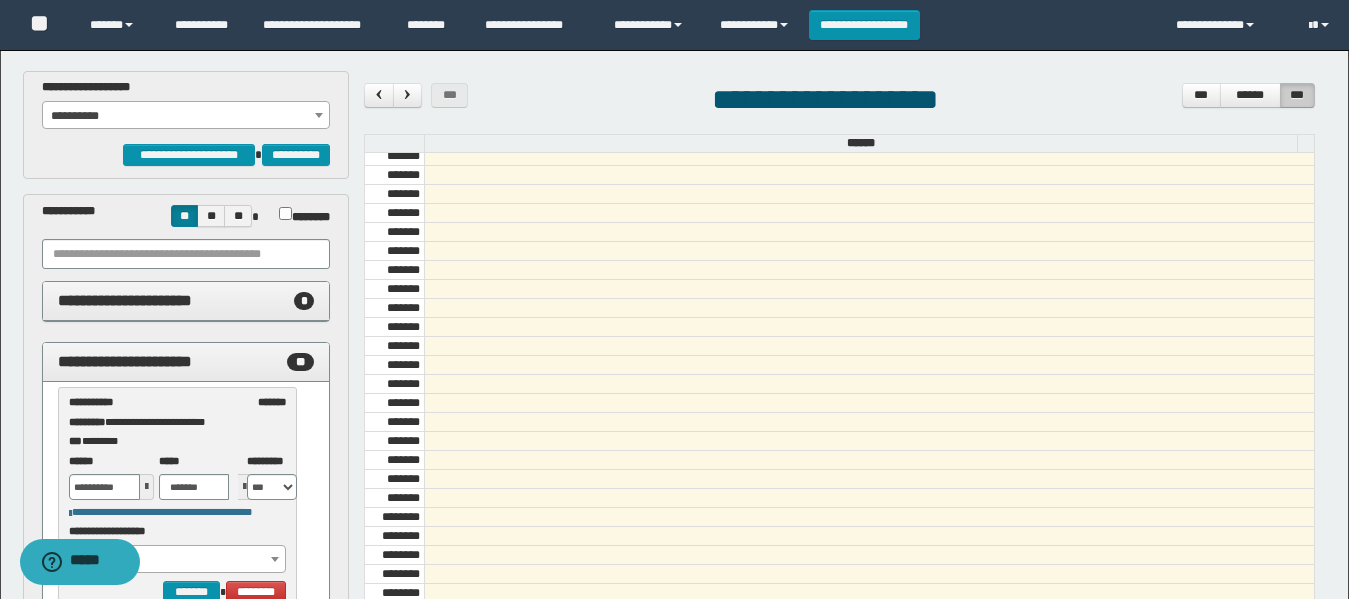 click at bounding box center (869, 479) 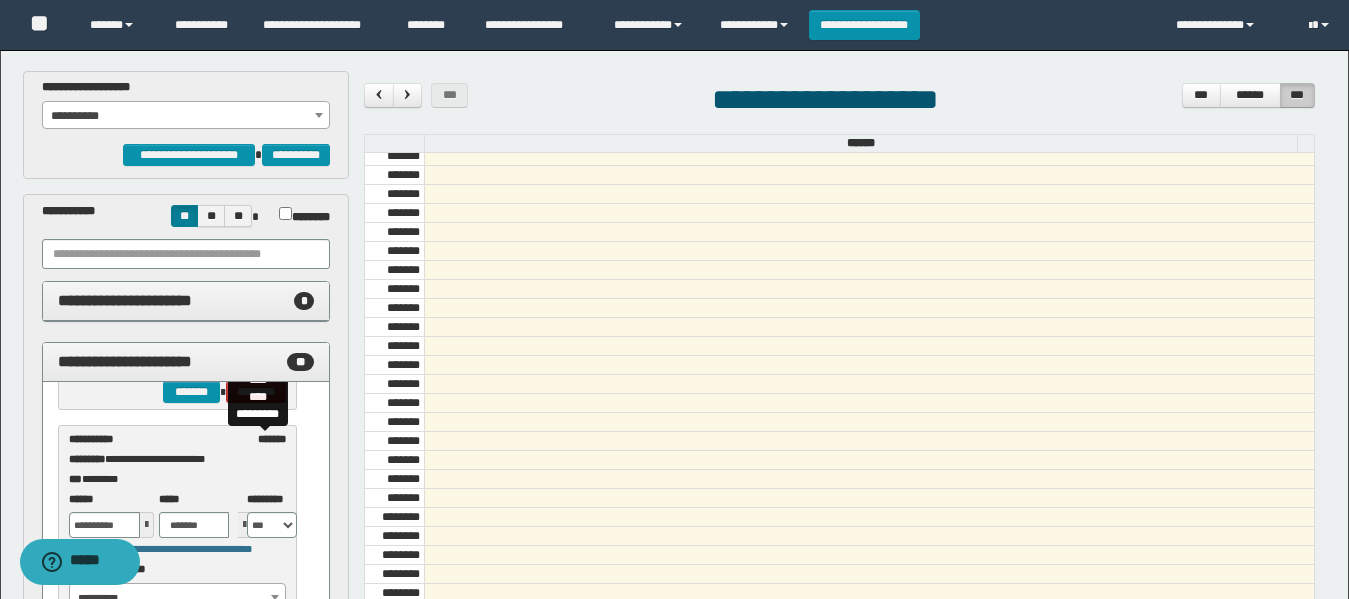 scroll, scrollTop: 800, scrollLeft: 0, axis: vertical 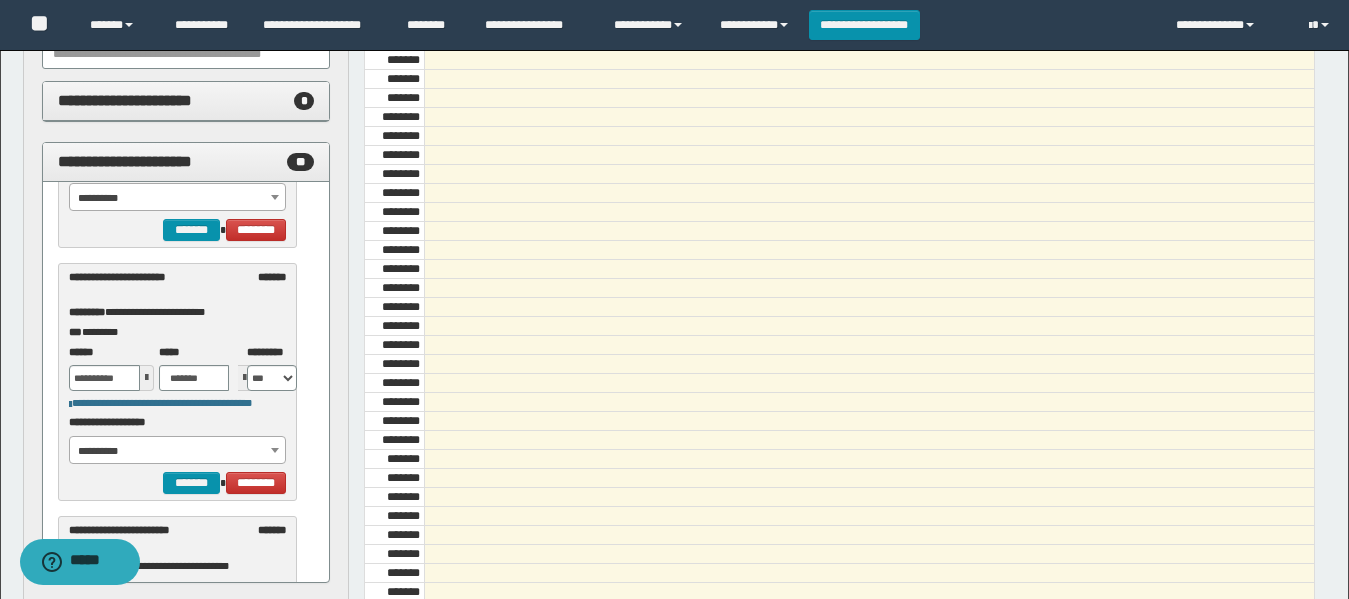 click on "**********" at bounding box center (178, 451) 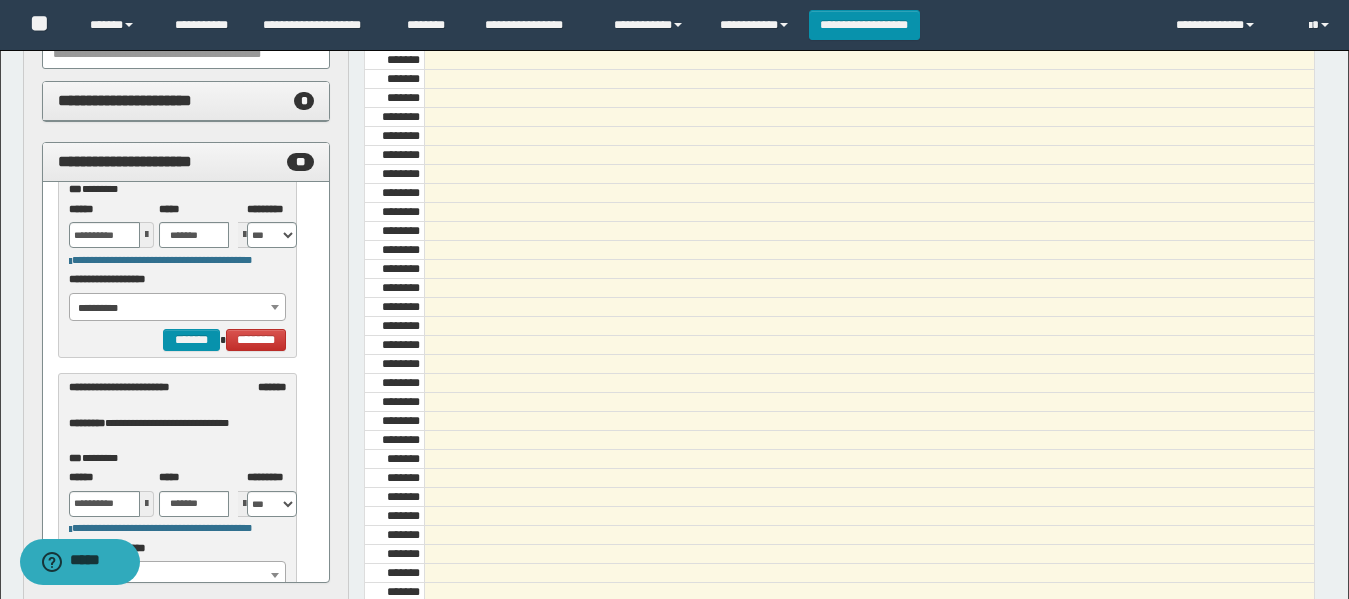 scroll, scrollTop: 1200, scrollLeft: 0, axis: vertical 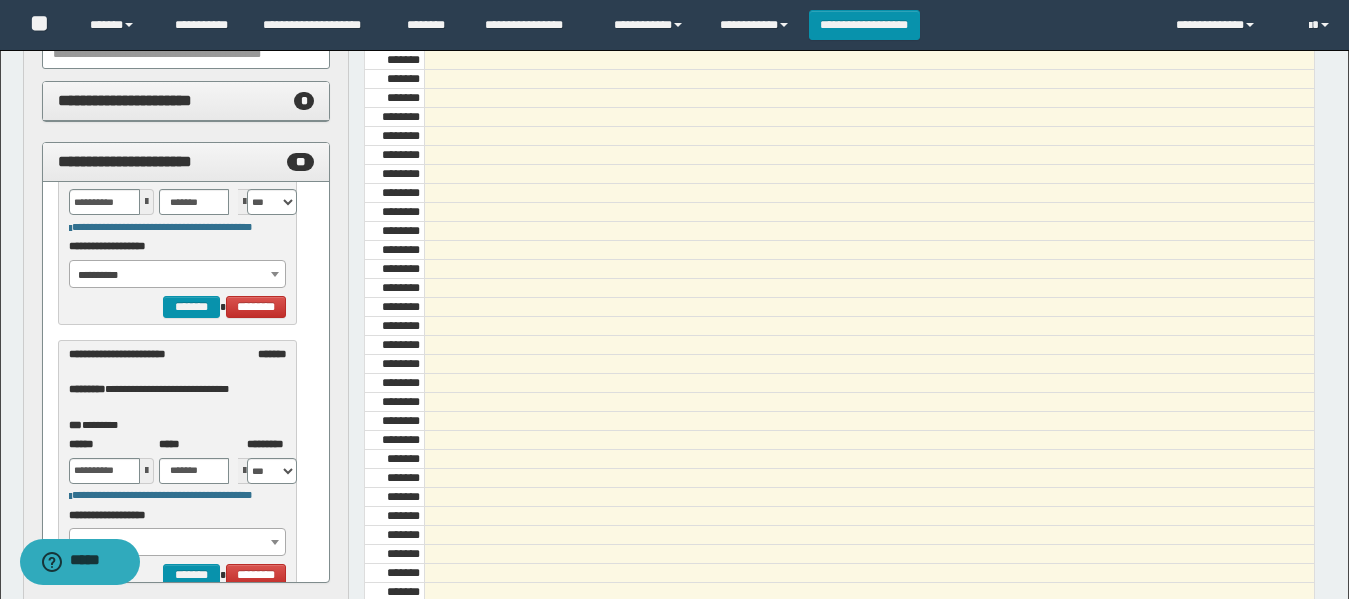 click at bounding box center (869, 288) 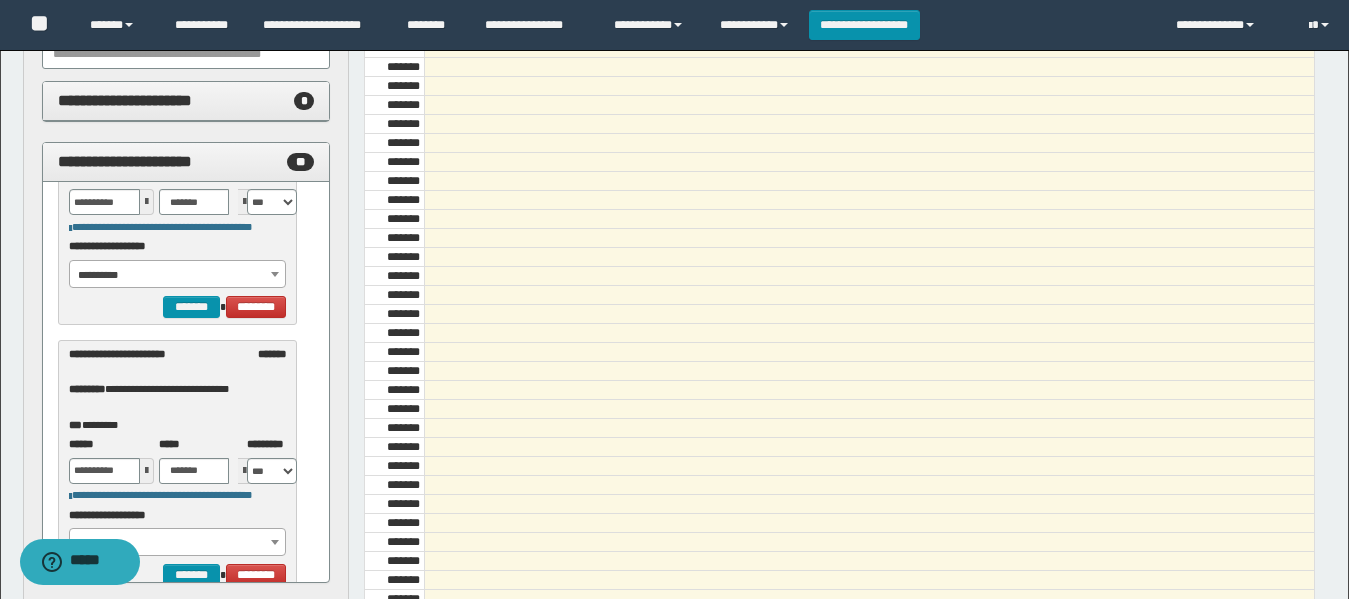 scroll, scrollTop: 0, scrollLeft: 0, axis: both 